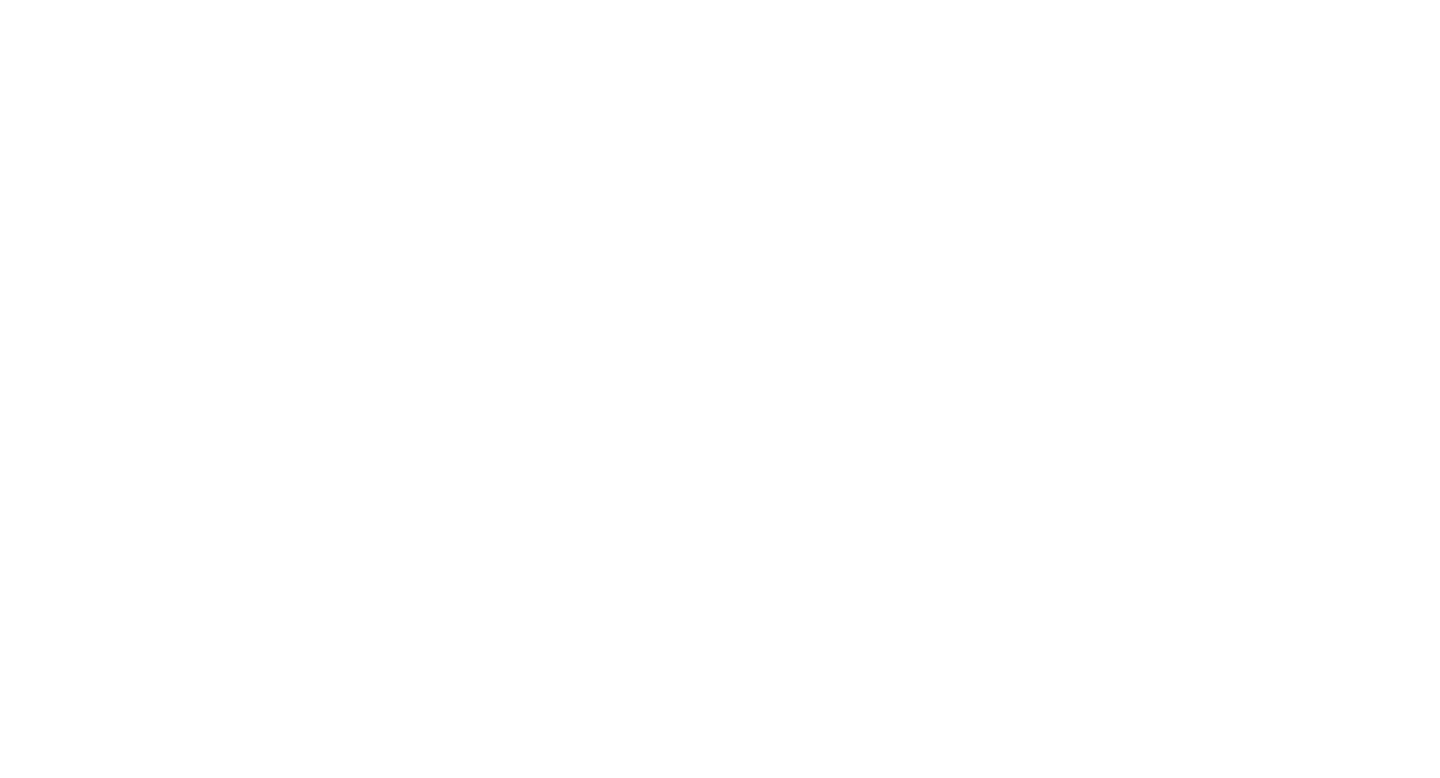 scroll, scrollTop: 0, scrollLeft: 0, axis: both 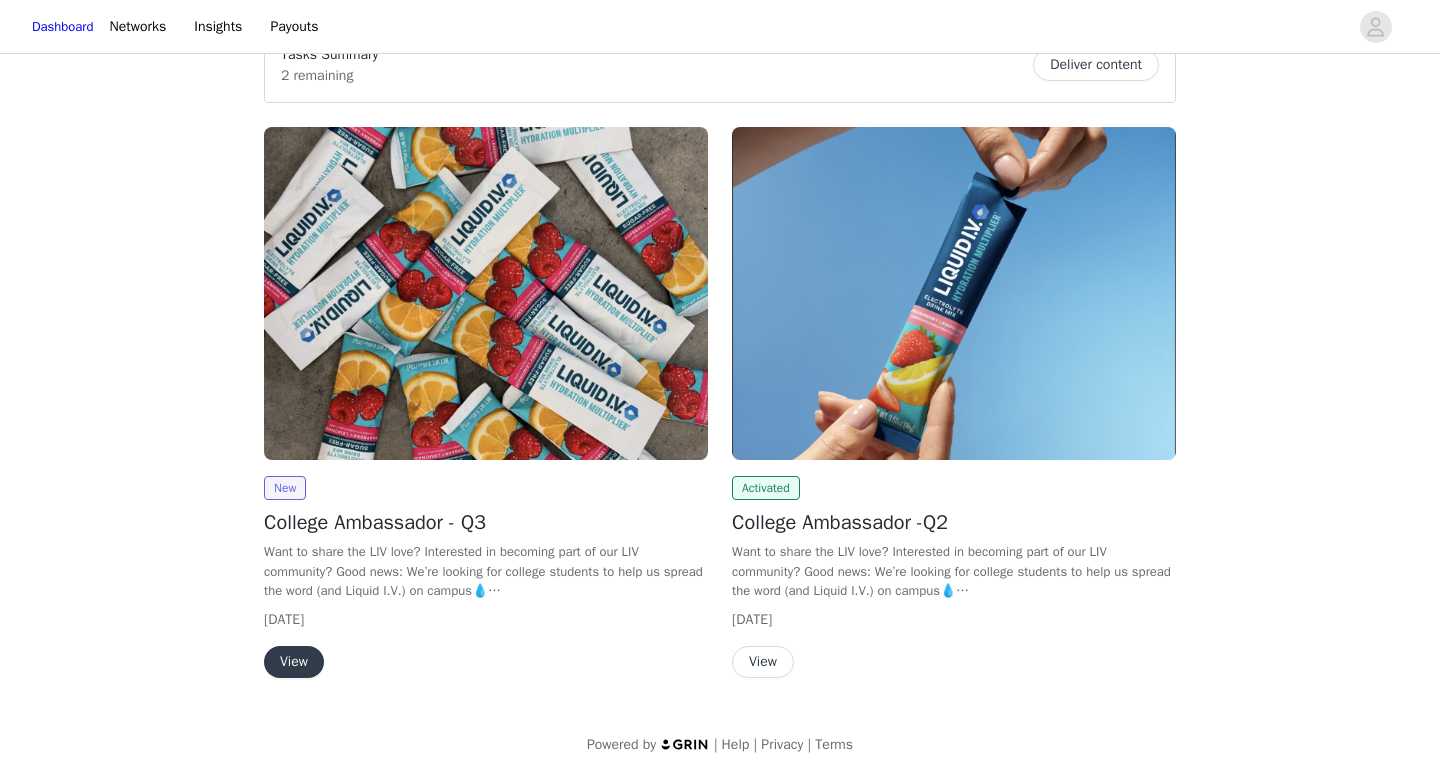 click on "View" at bounding box center (763, 662) 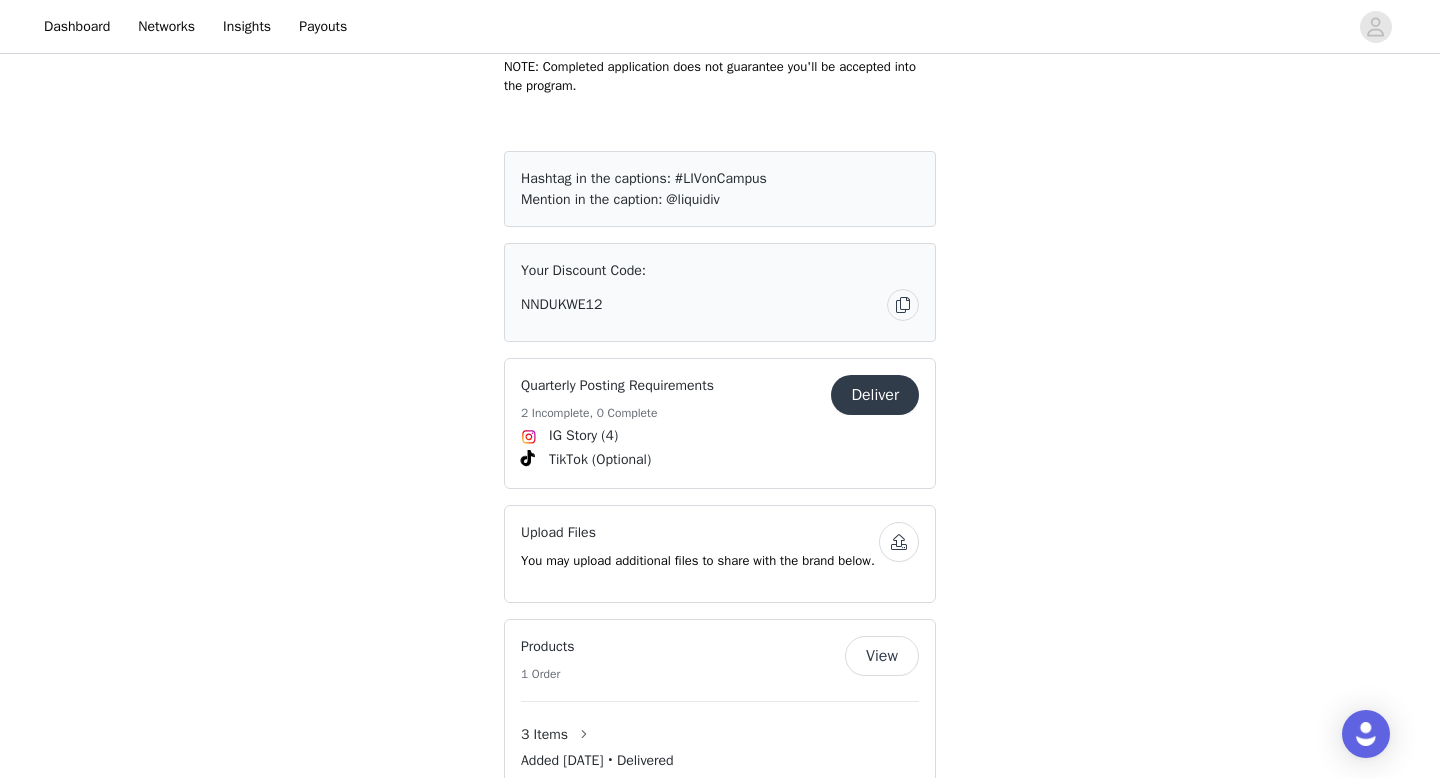 scroll, scrollTop: 1057, scrollLeft: 0, axis: vertical 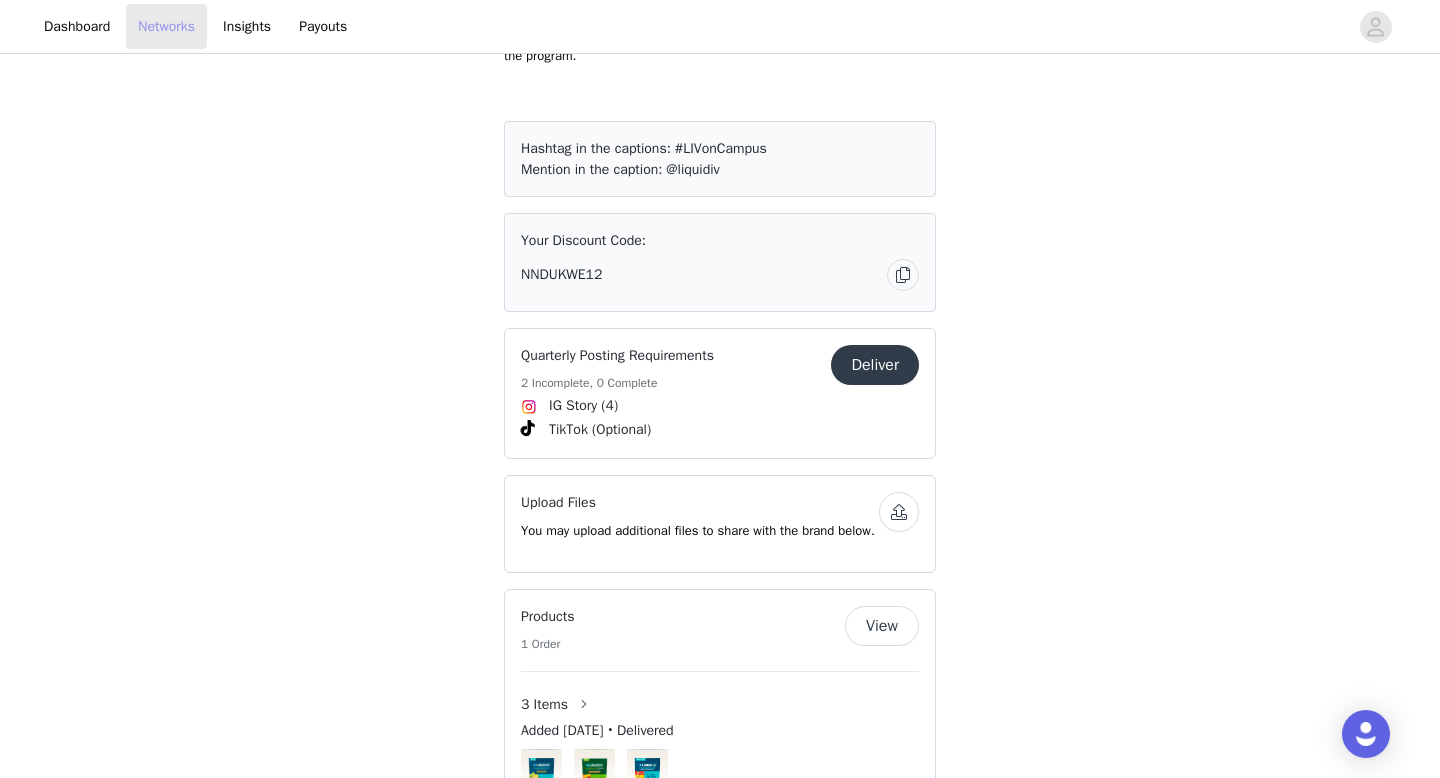 click on "Networks" at bounding box center (166, 26) 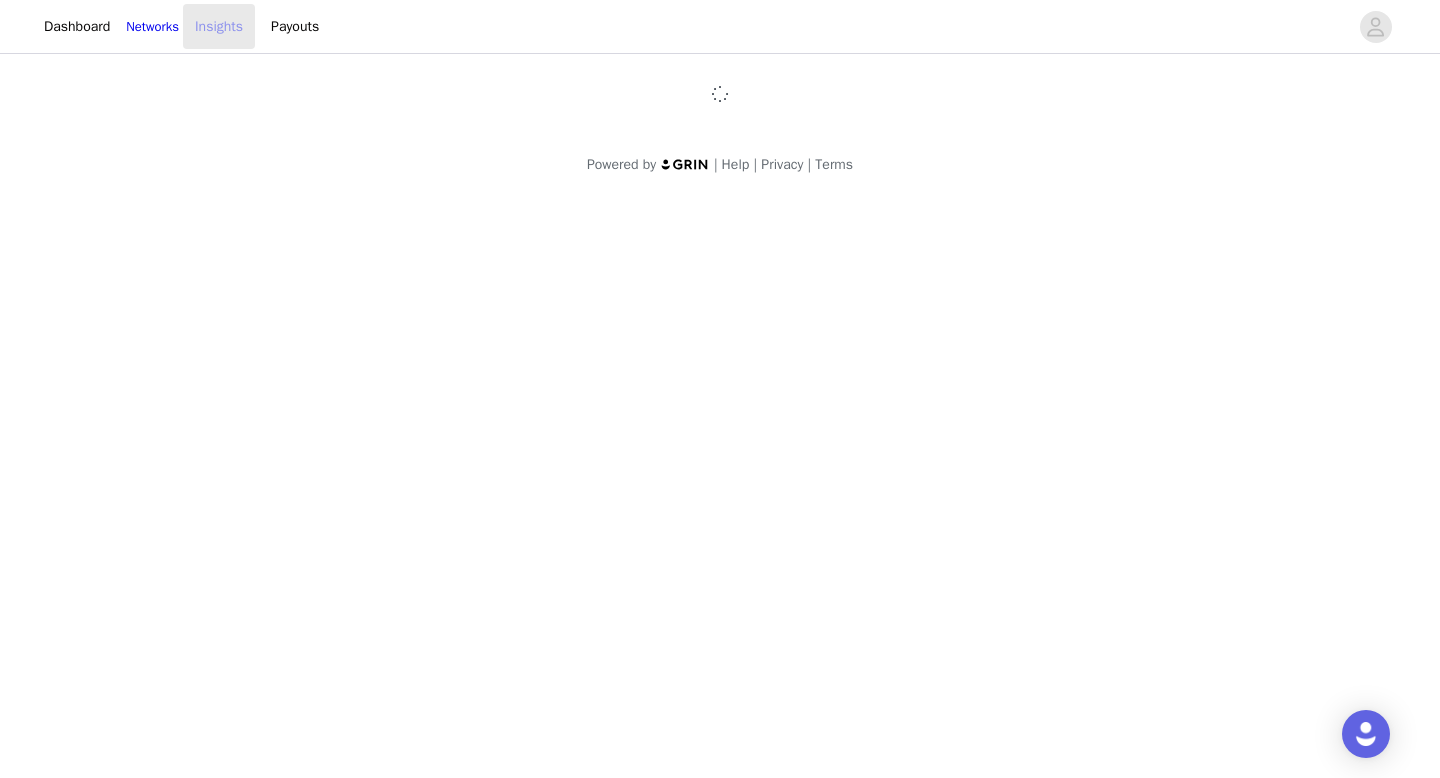 click on "Insights" at bounding box center [219, 26] 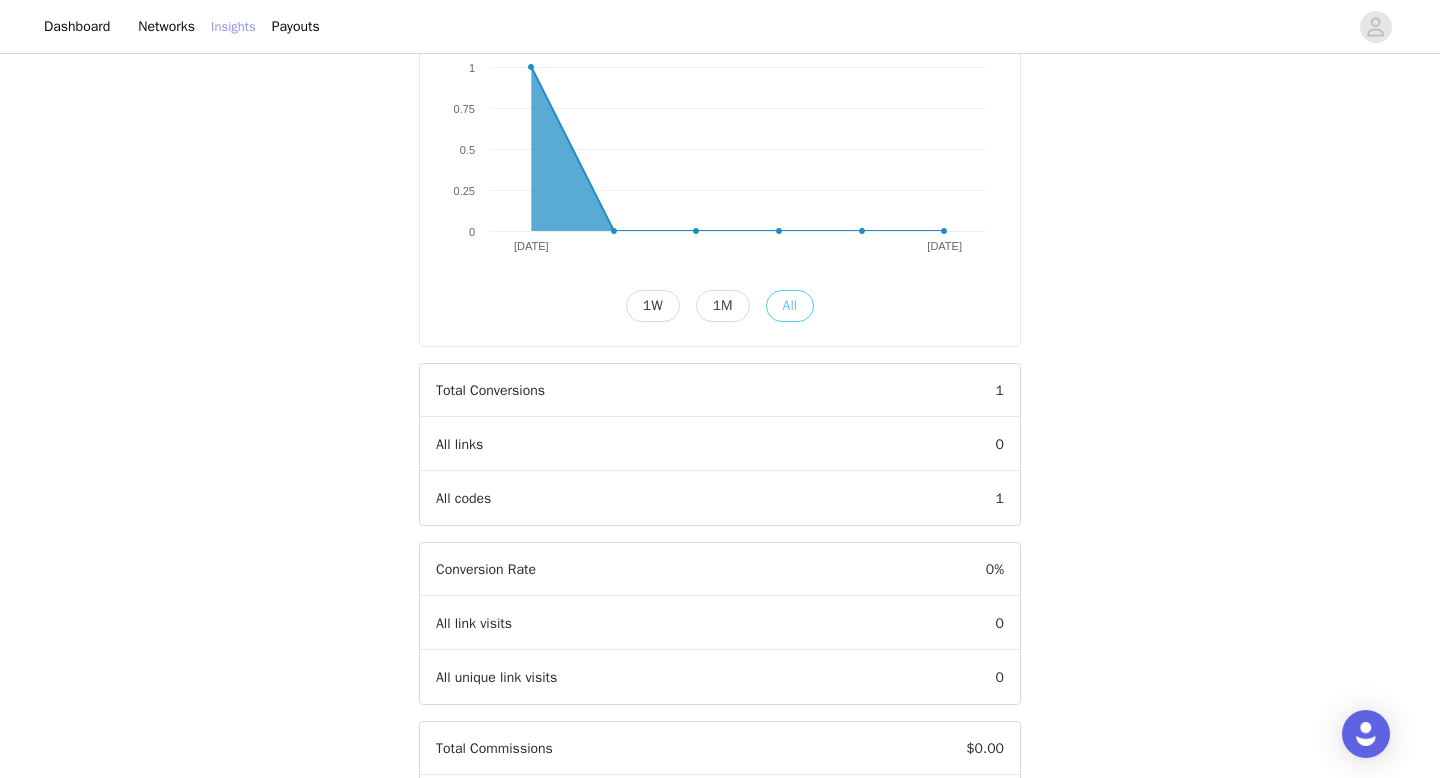 scroll, scrollTop: 0, scrollLeft: 0, axis: both 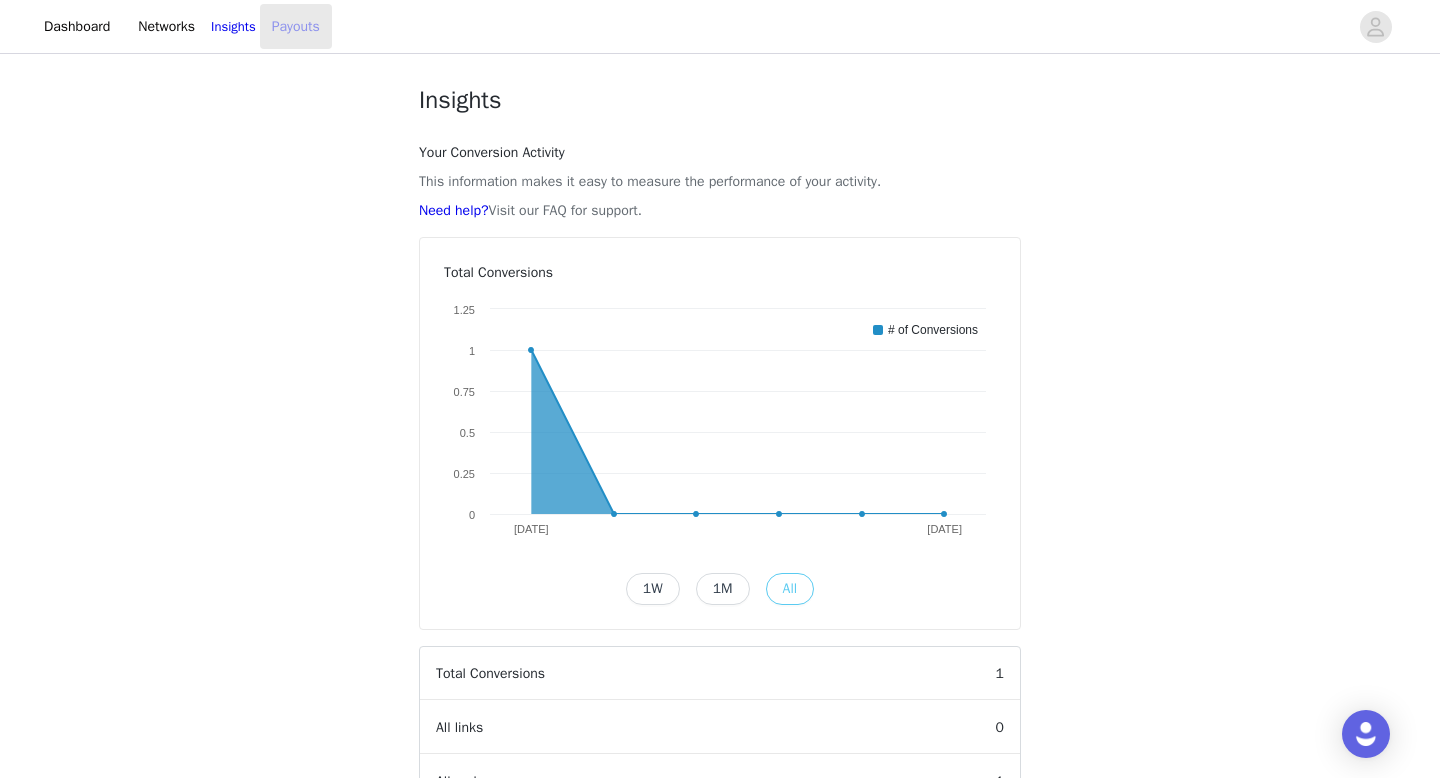 click on "Payouts" at bounding box center [296, 26] 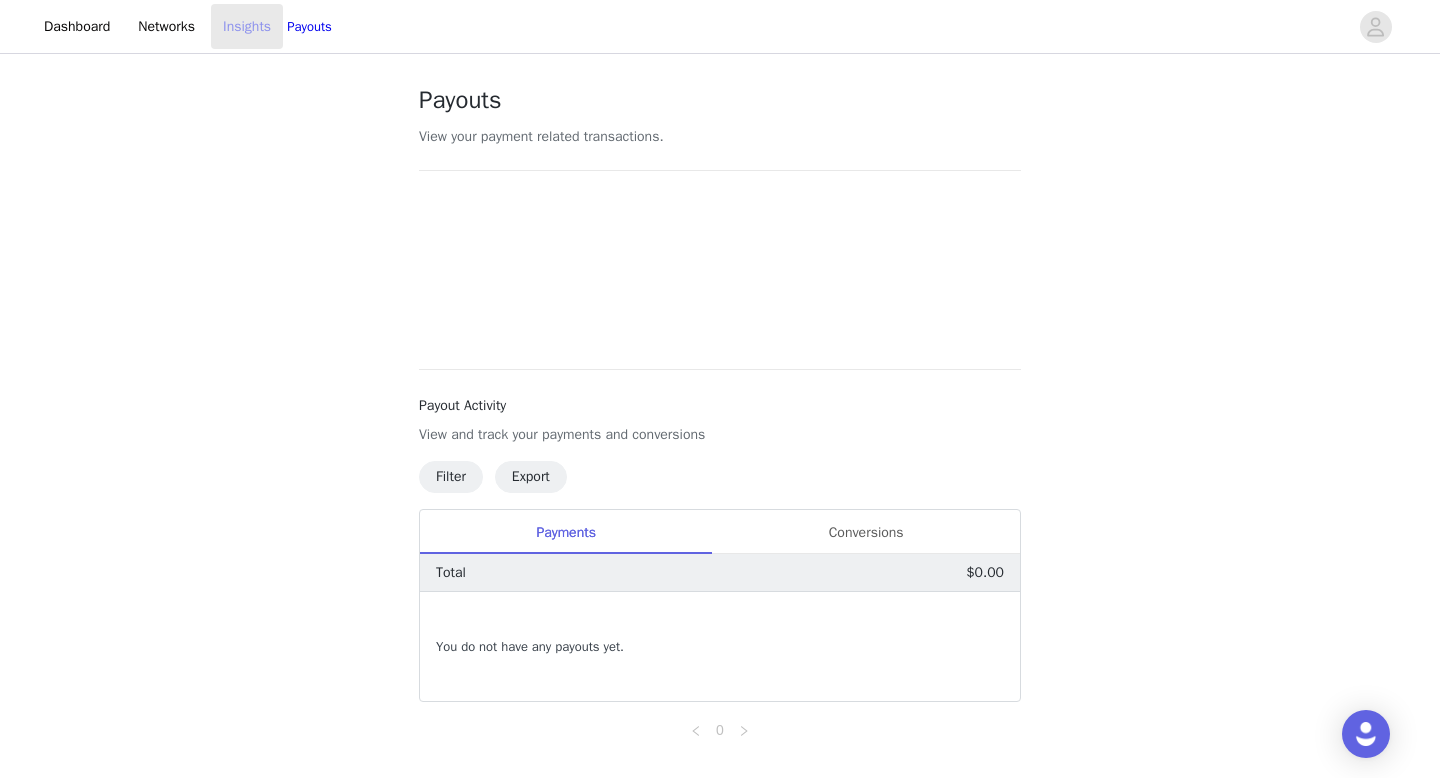 click on "Insights" at bounding box center [247, 26] 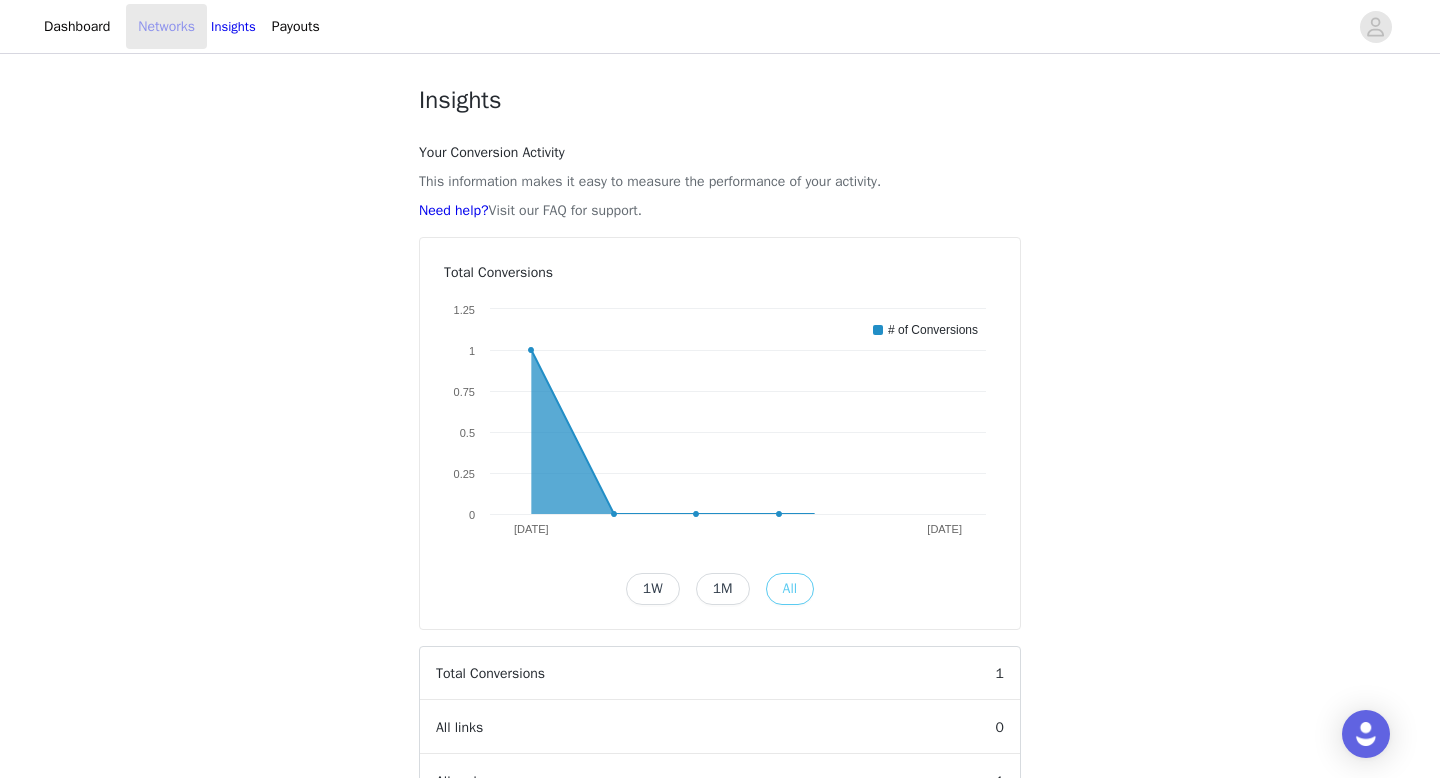 click on "Networks" at bounding box center (166, 26) 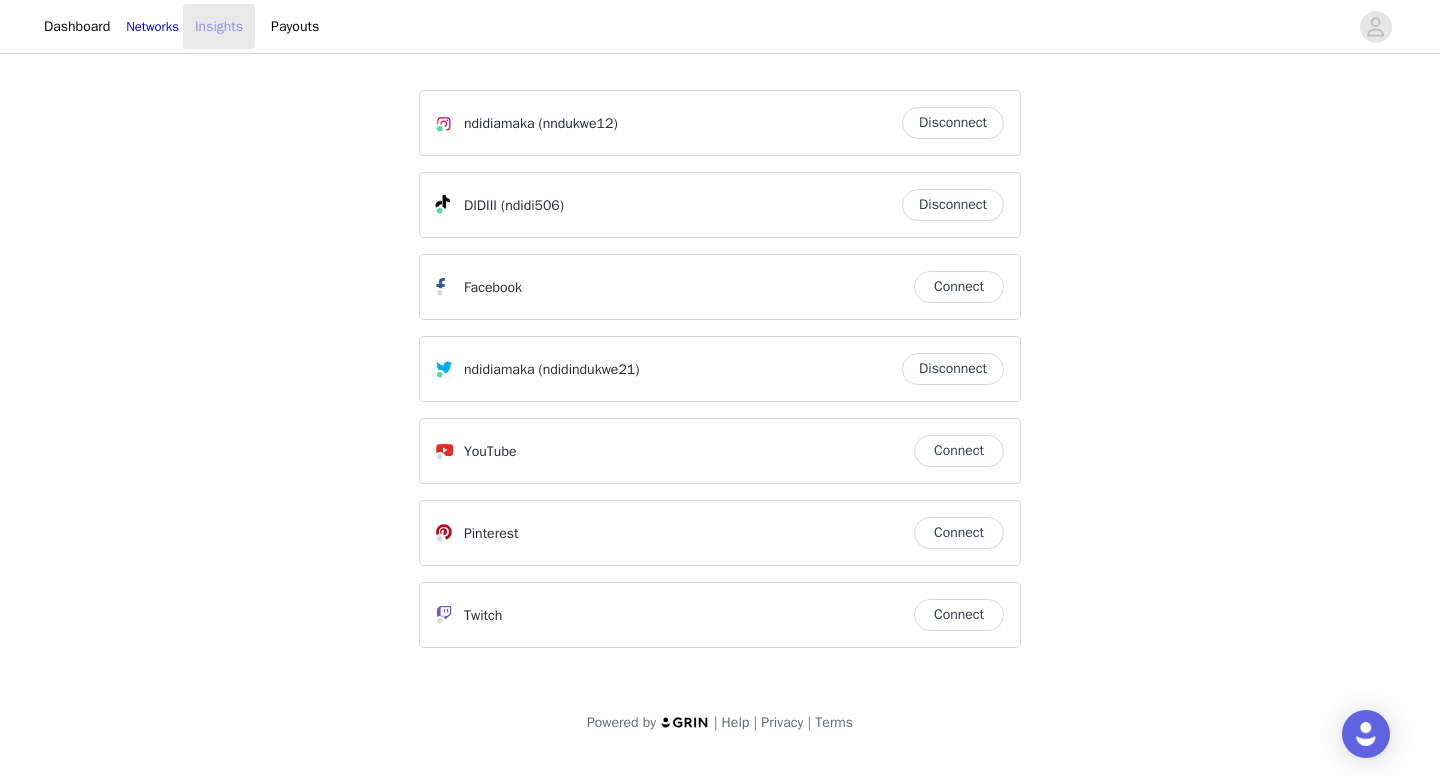 click on "Insights" at bounding box center [219, 26] 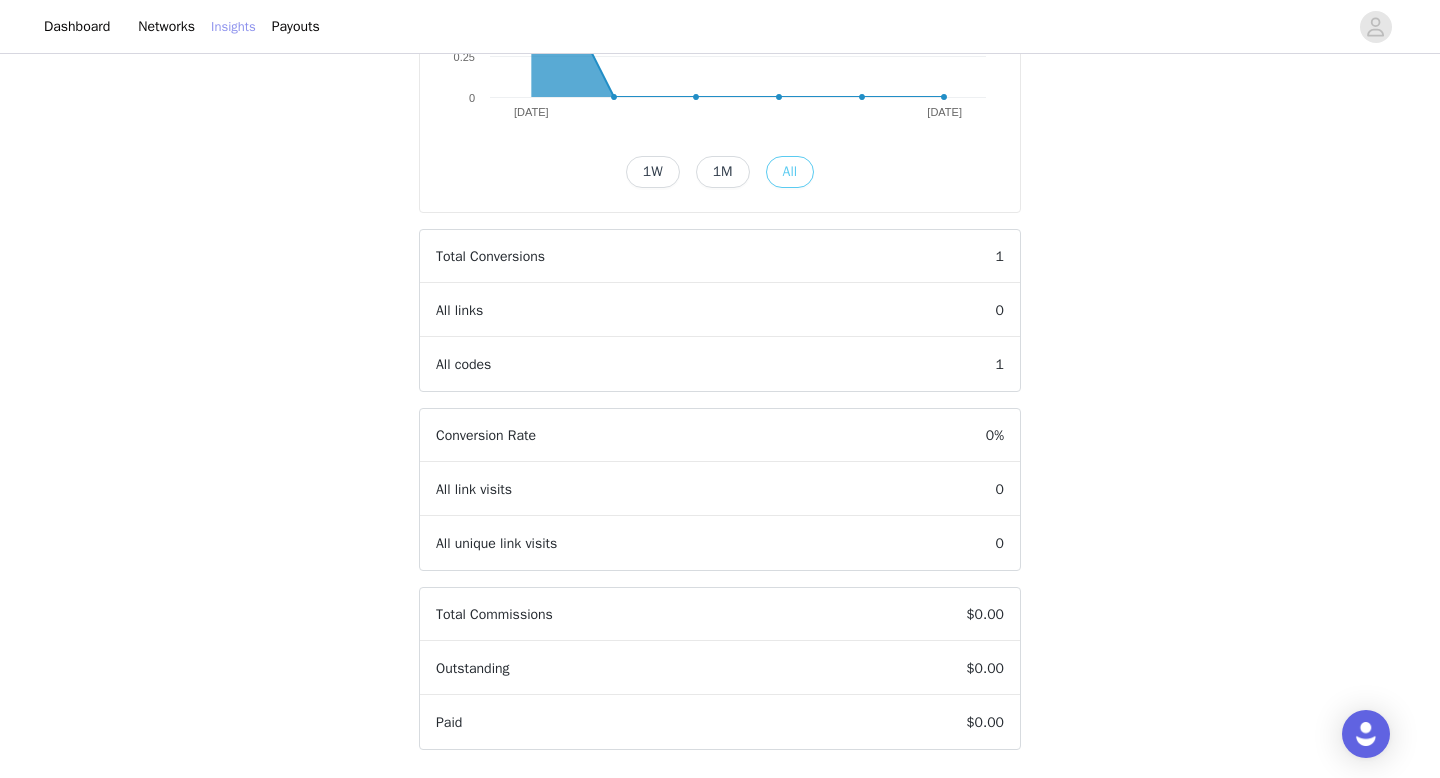 scroll, scrollTop: 482, scrollLeft: 0, axis: vertical 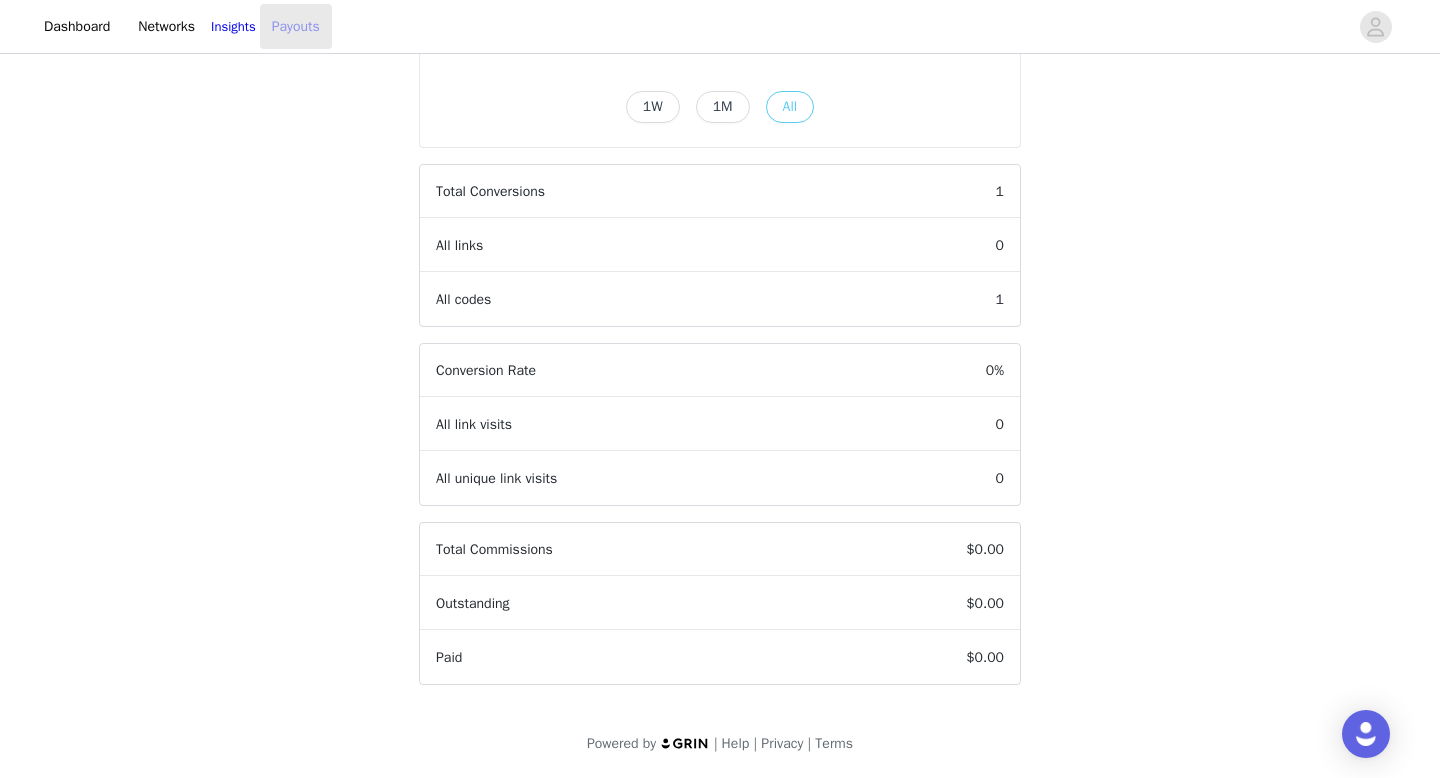 click on "Payouts" at bounding box center [296, 26] 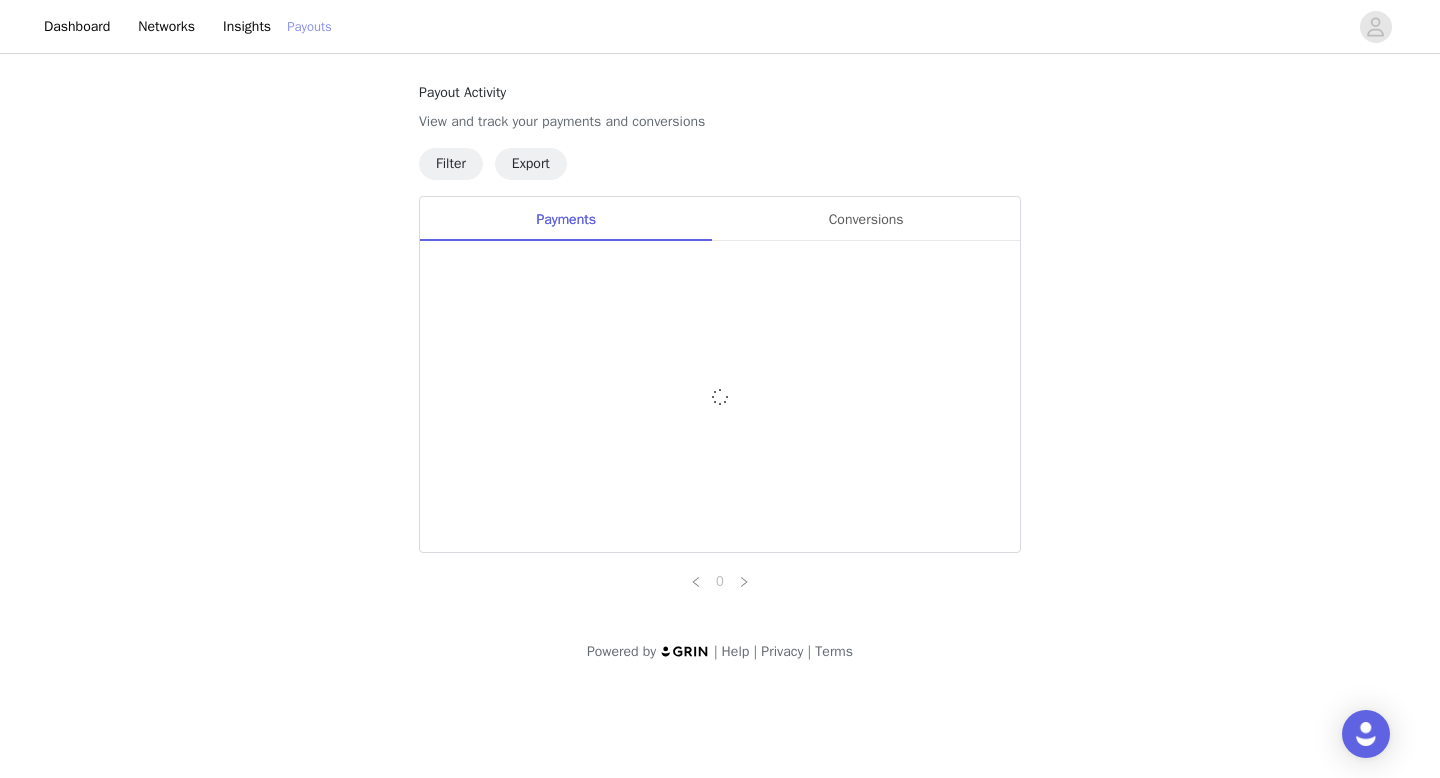scroll, scrollTop: 0, scrollLeft: 0, axis: both 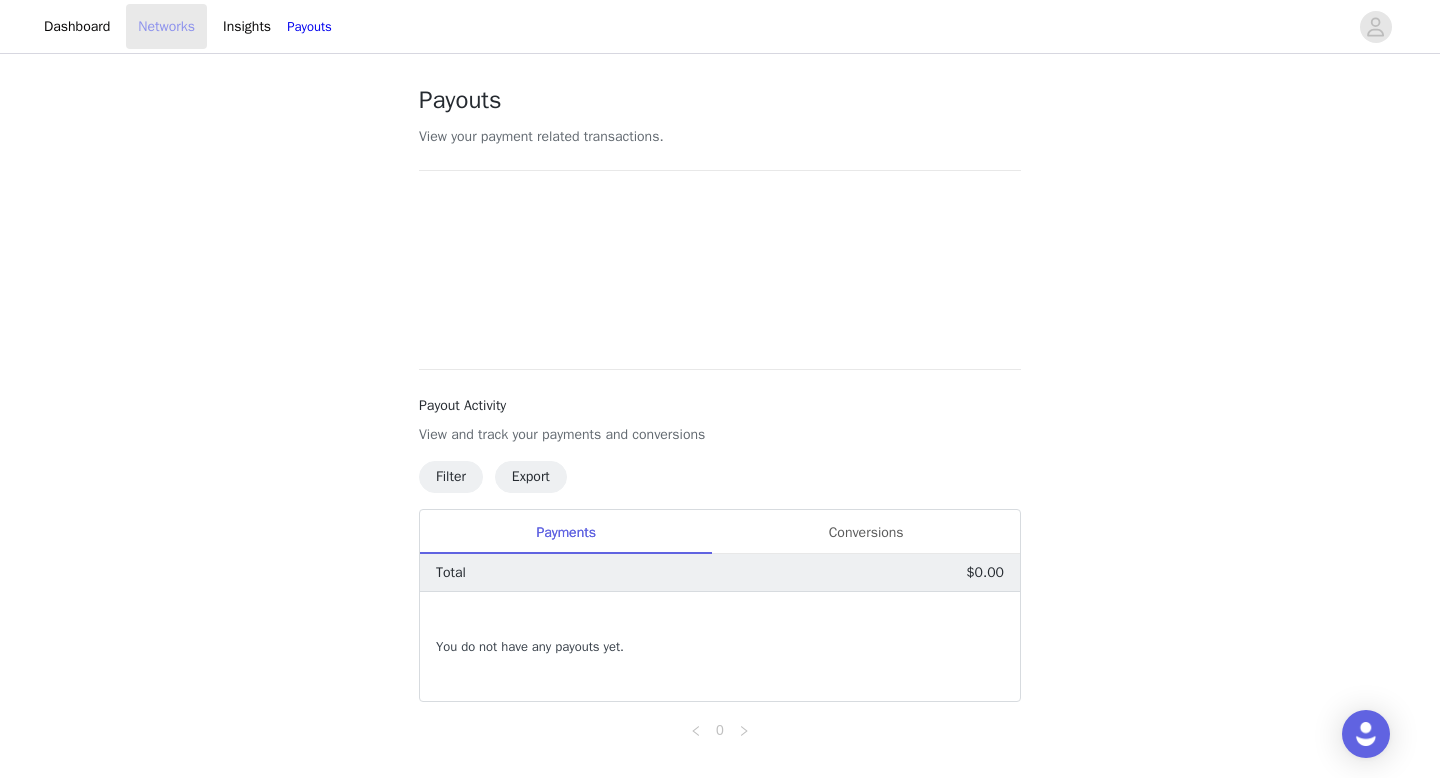 click on "Networks" at bounding box center (166, 26) 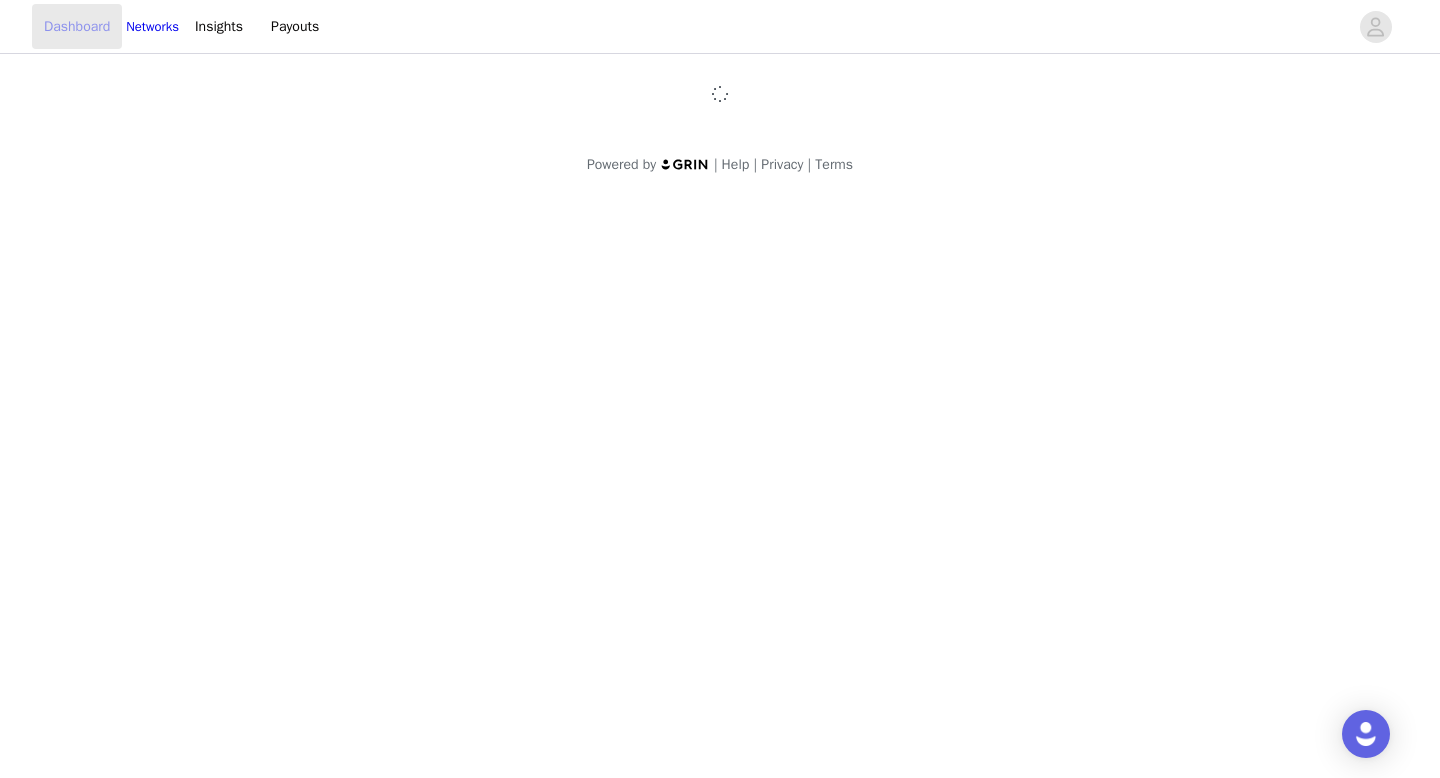 click on "Dashboard" at bounding box center (77, 26) 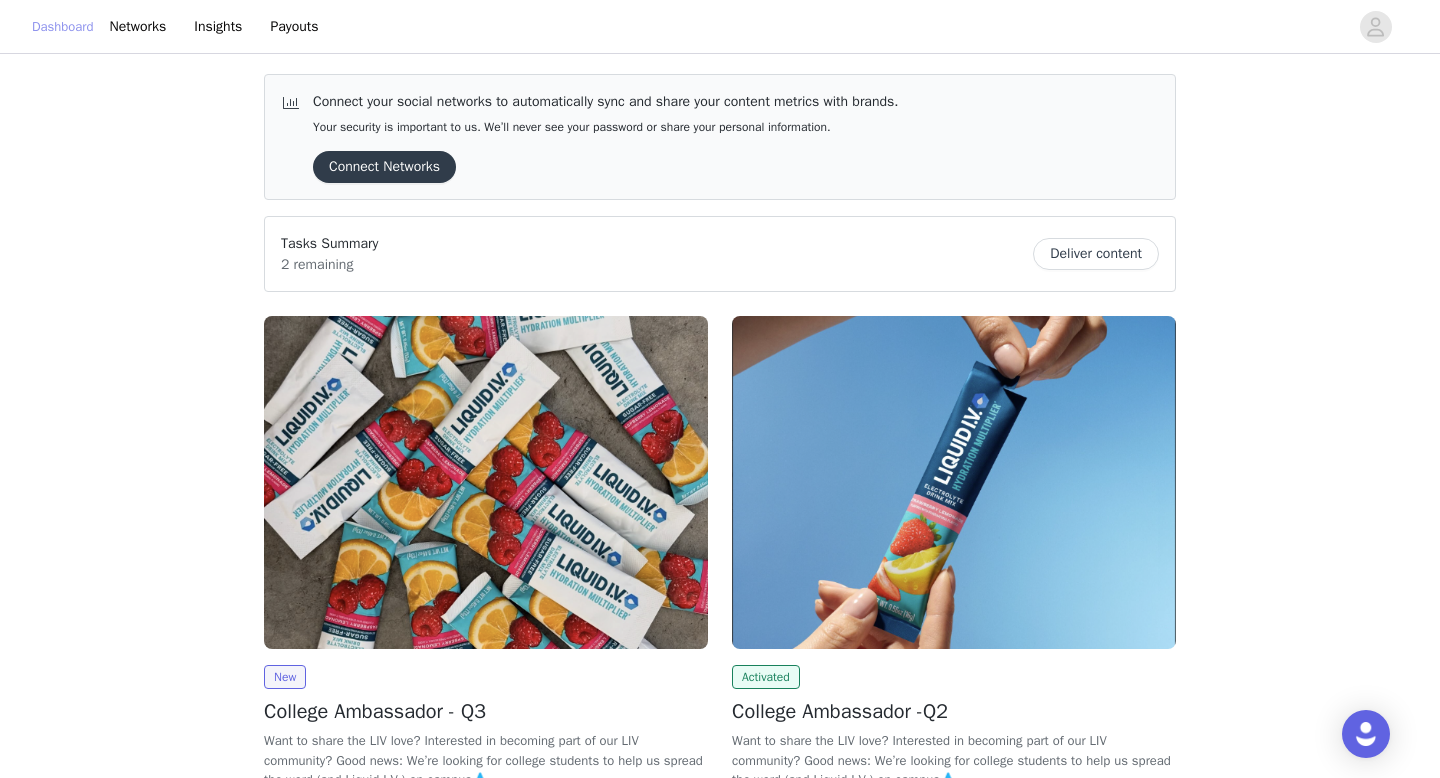 scroll, scrollTop: 189, scrollLeft: 0, axis: vertical 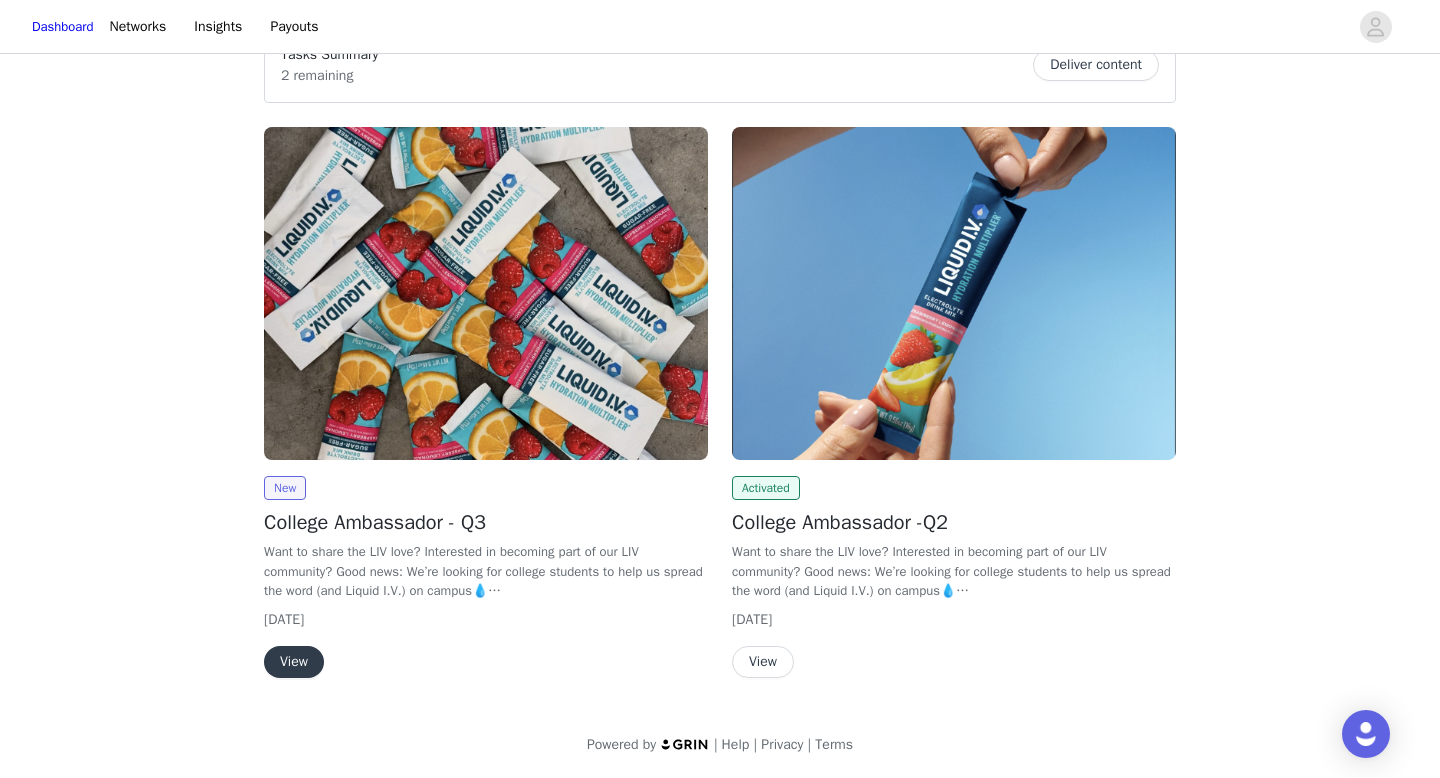 click on "View" at bounding box center [763, 662] 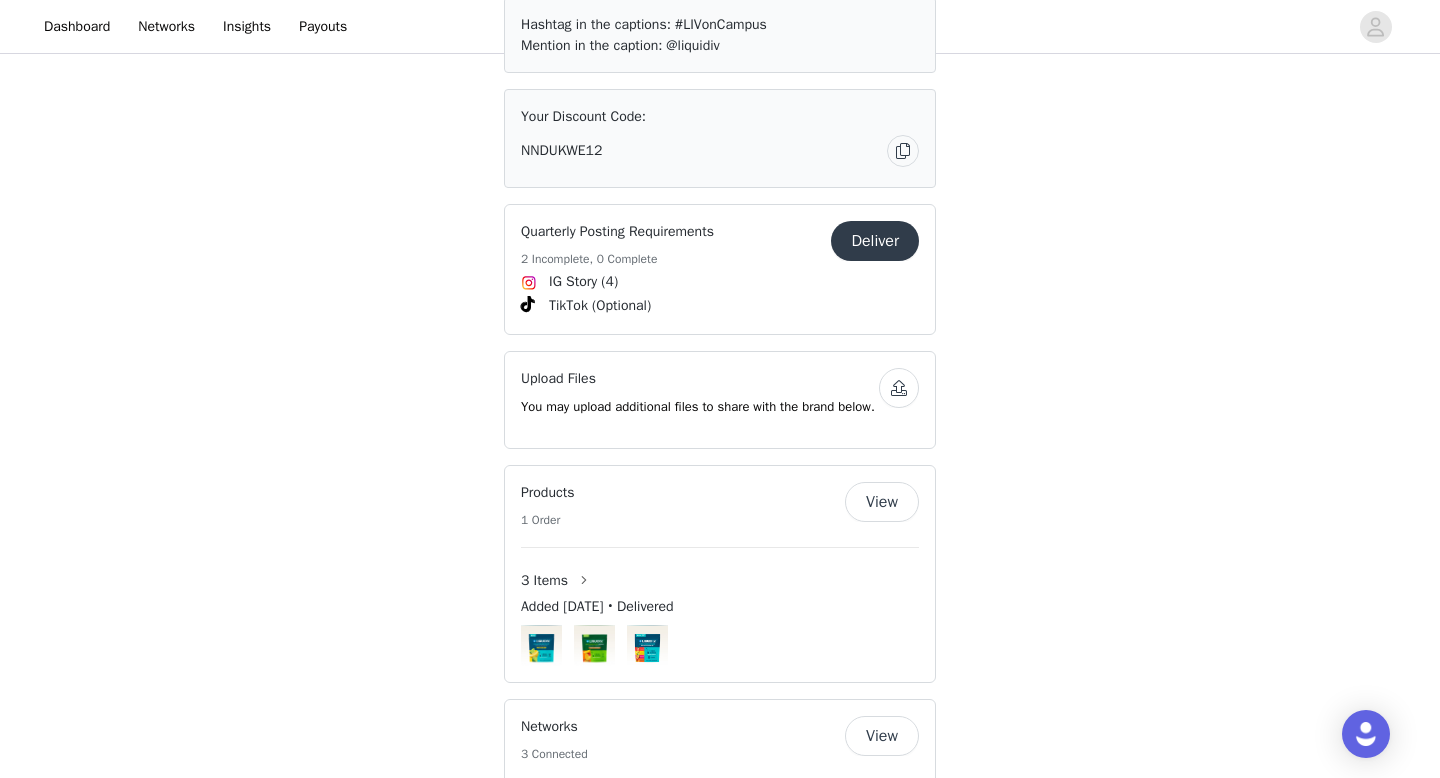 scroll, scrollTop: 1148, scrollLeft: 0, axis: vertical 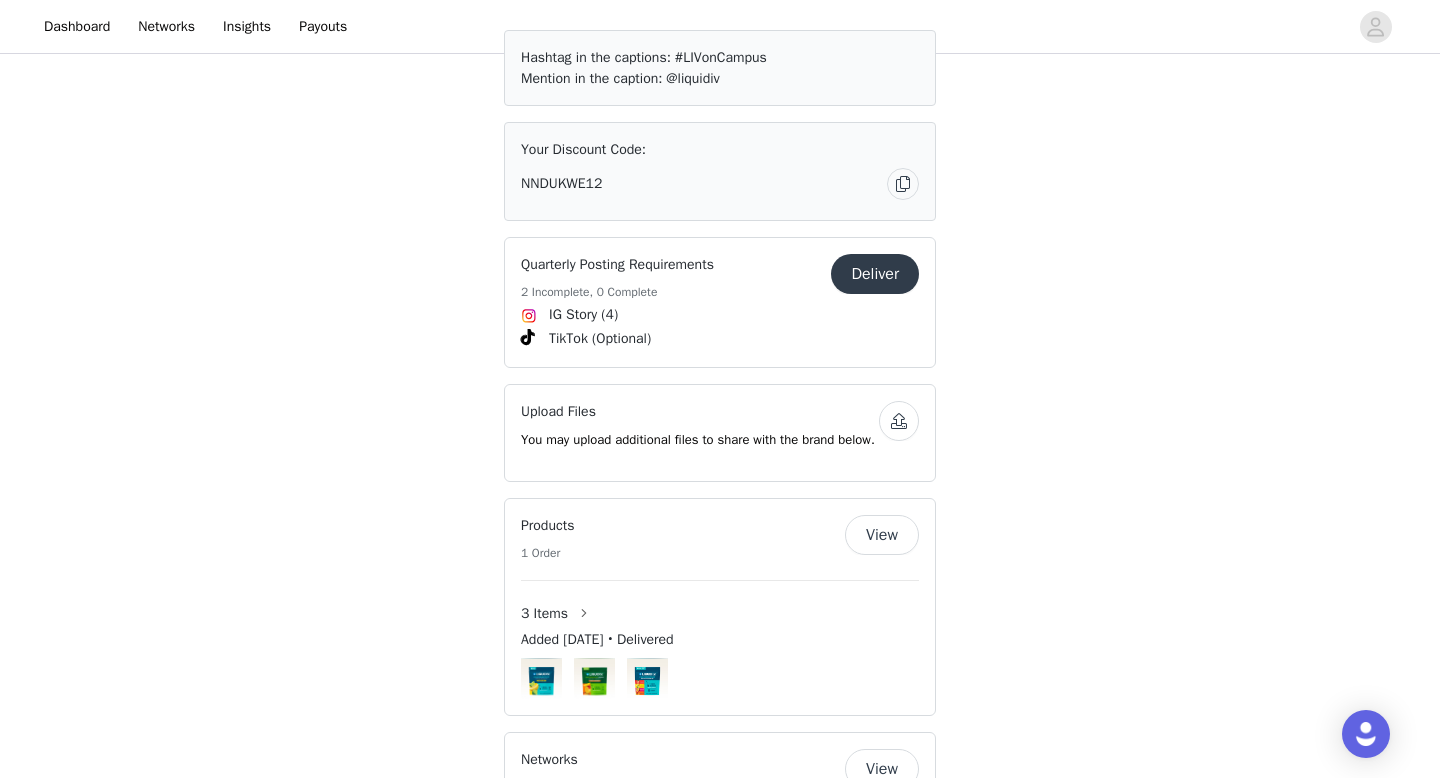 click on "NNDUKWE12" at bounding box center [561, 183] 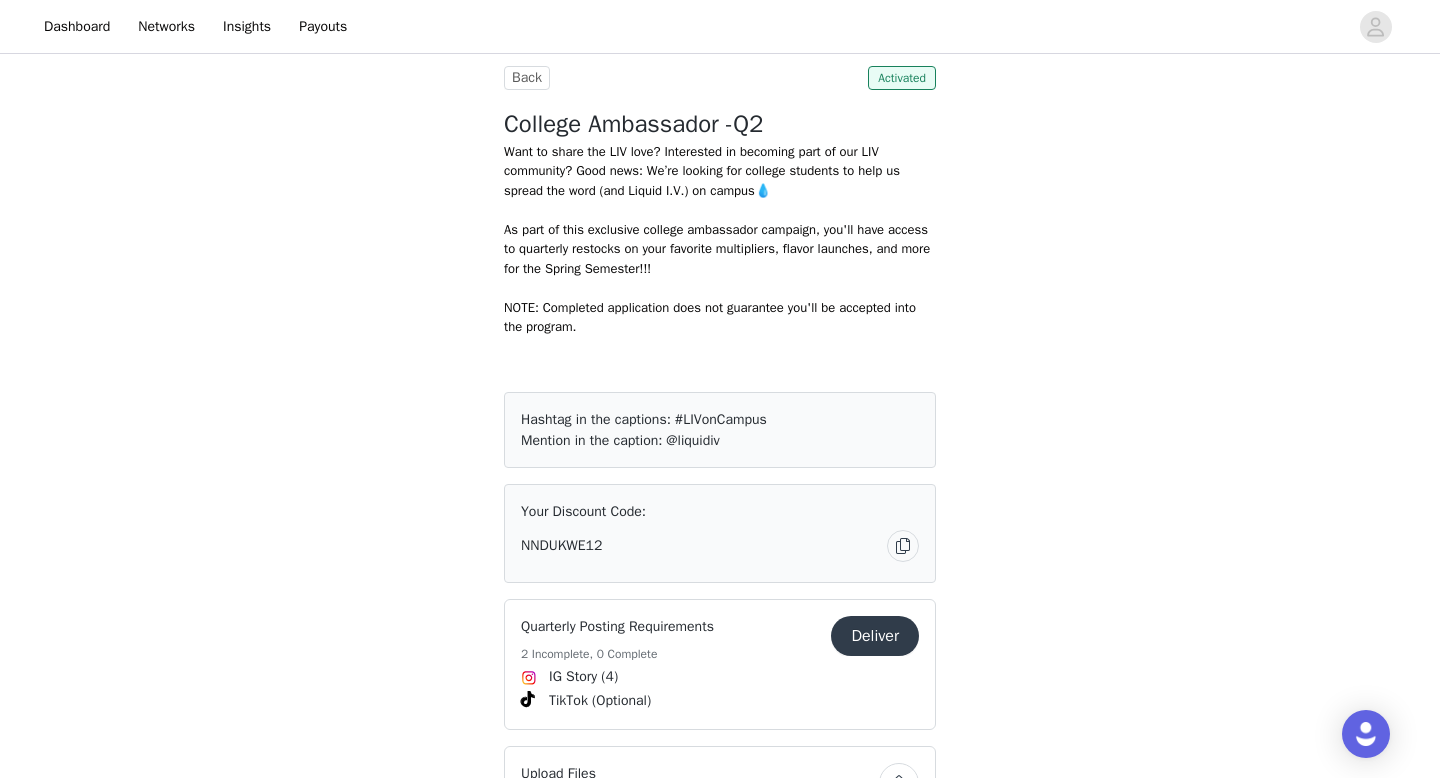 scroll, scrollTop: 772, scrollLeft: 0, axis: vertical 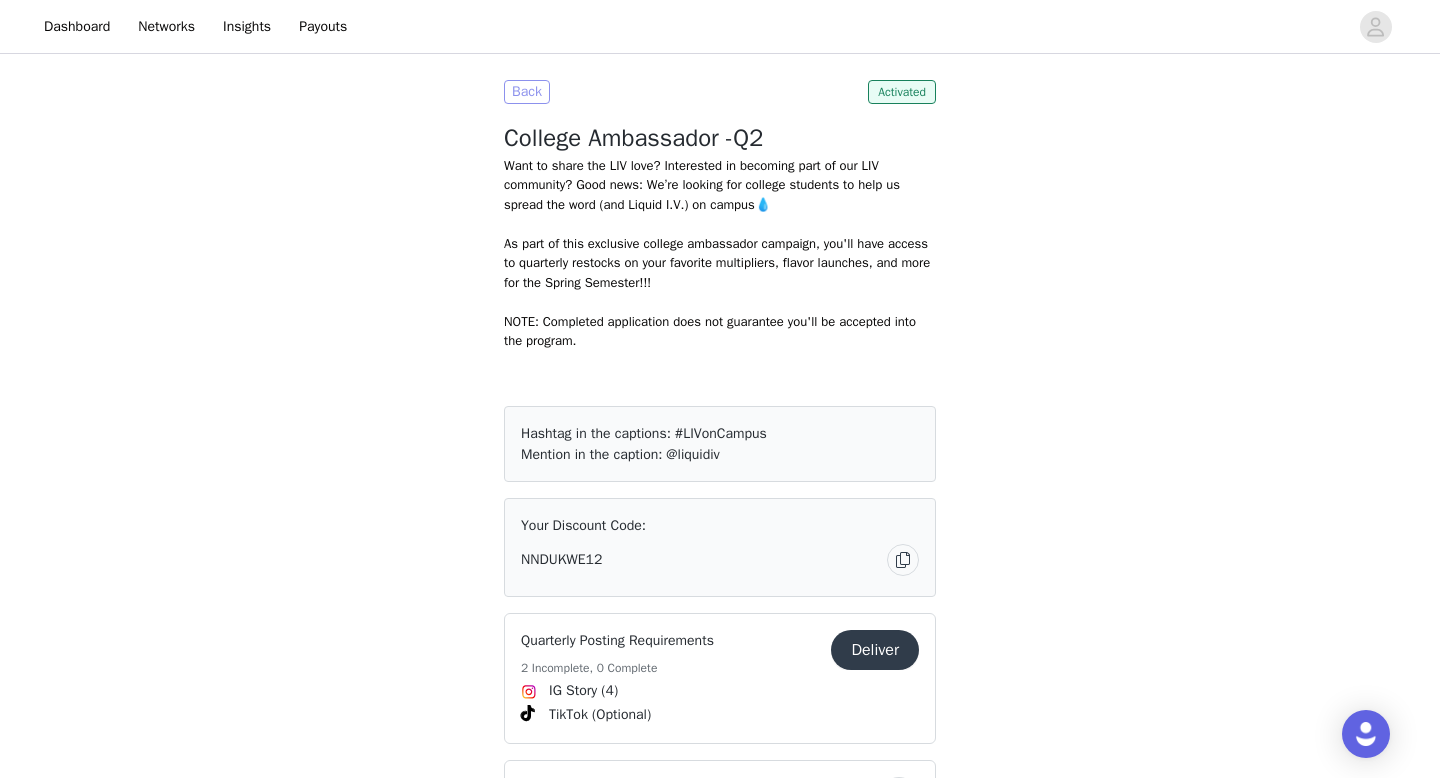 click on "Back" at bounding box center [527, 92] 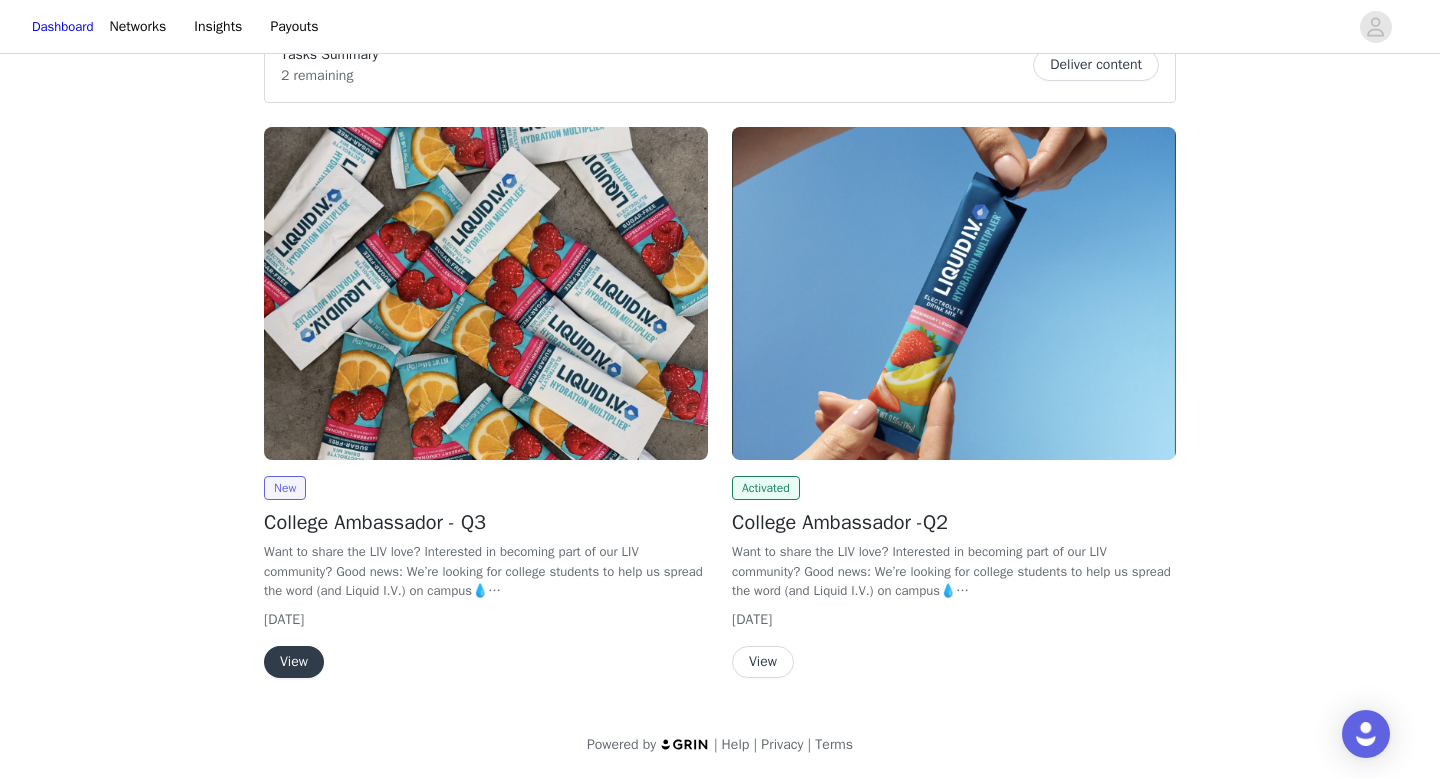 scroll, scrollTop: 189, scrollLeft: 0, axis: vertical 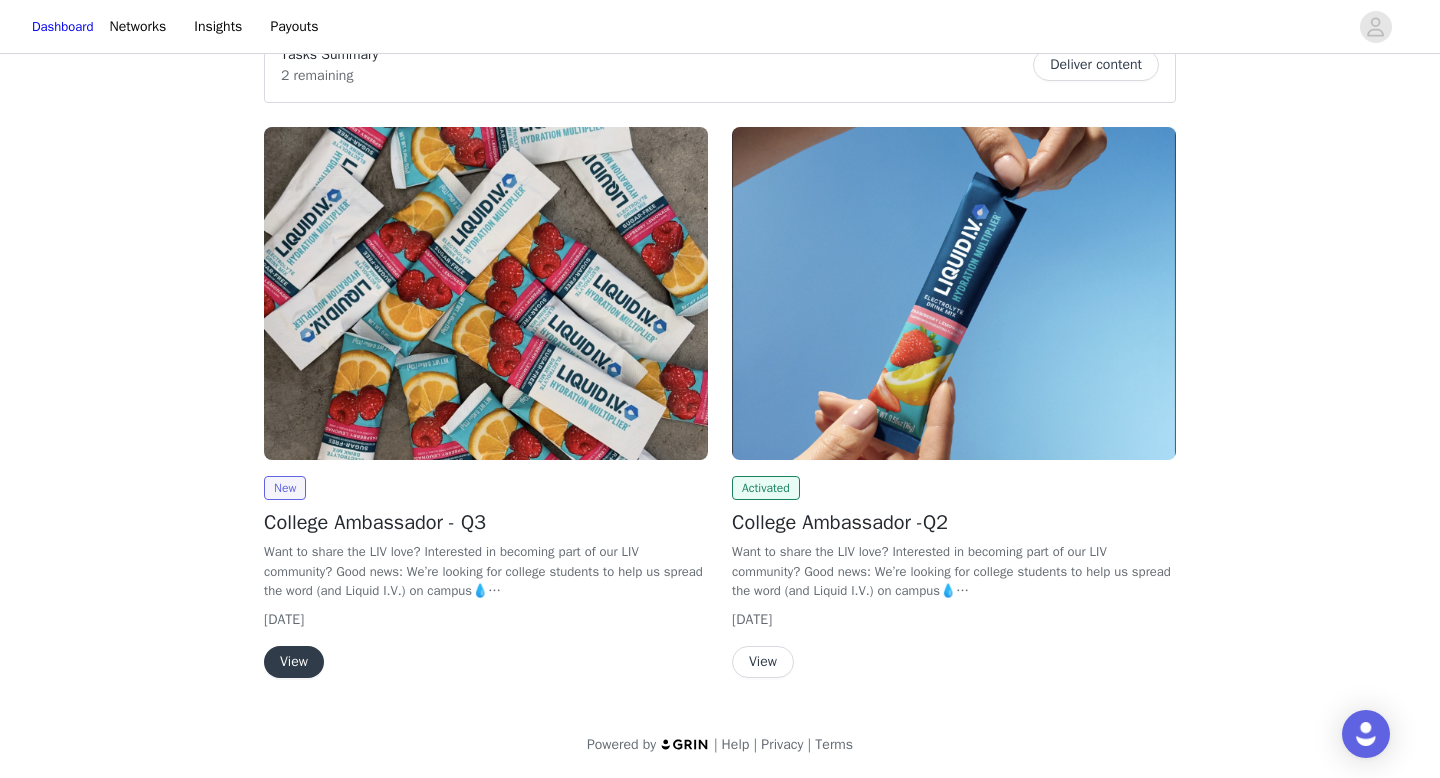 click on "View" at bounding box center [294, 662] 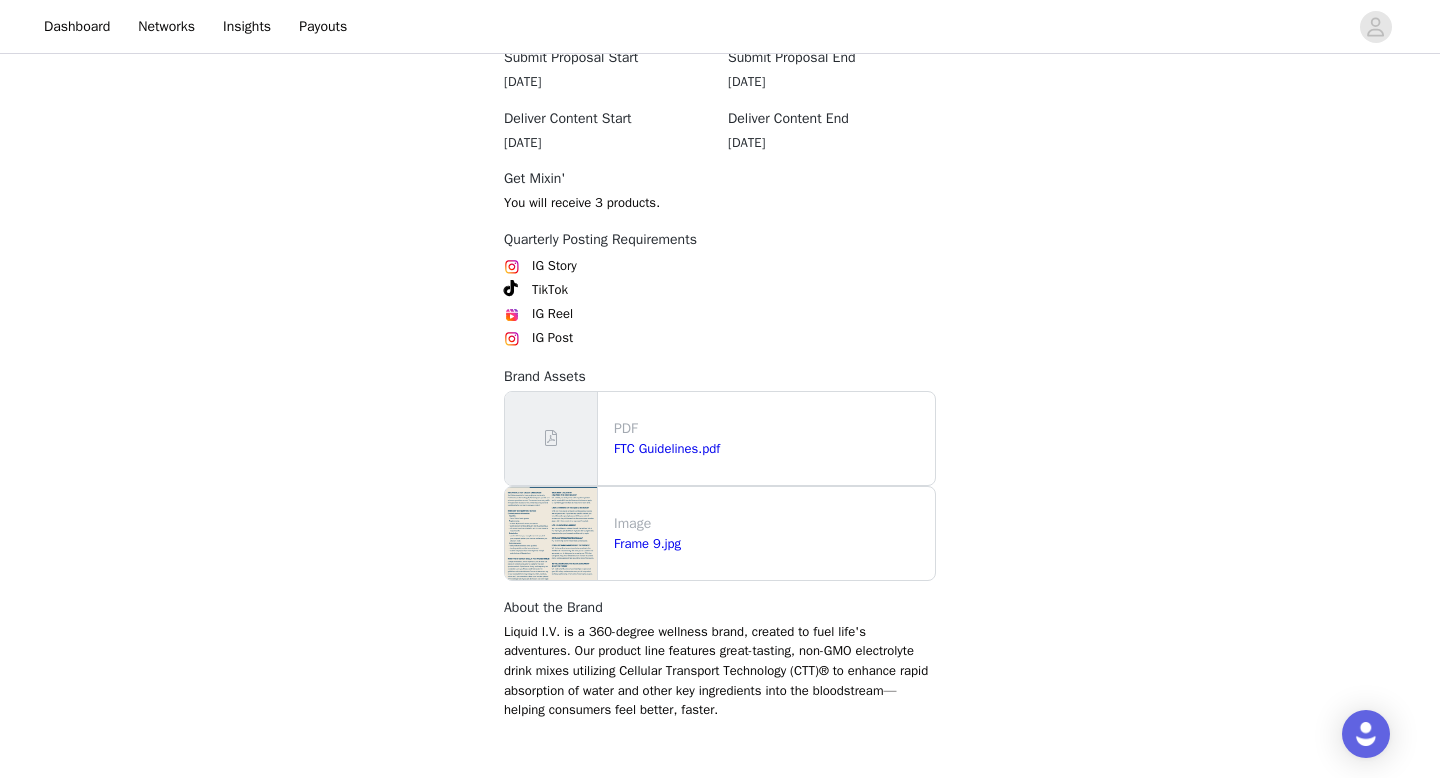 scroll, scrollTop: 902, scrollLeft: 0, axis: vertical 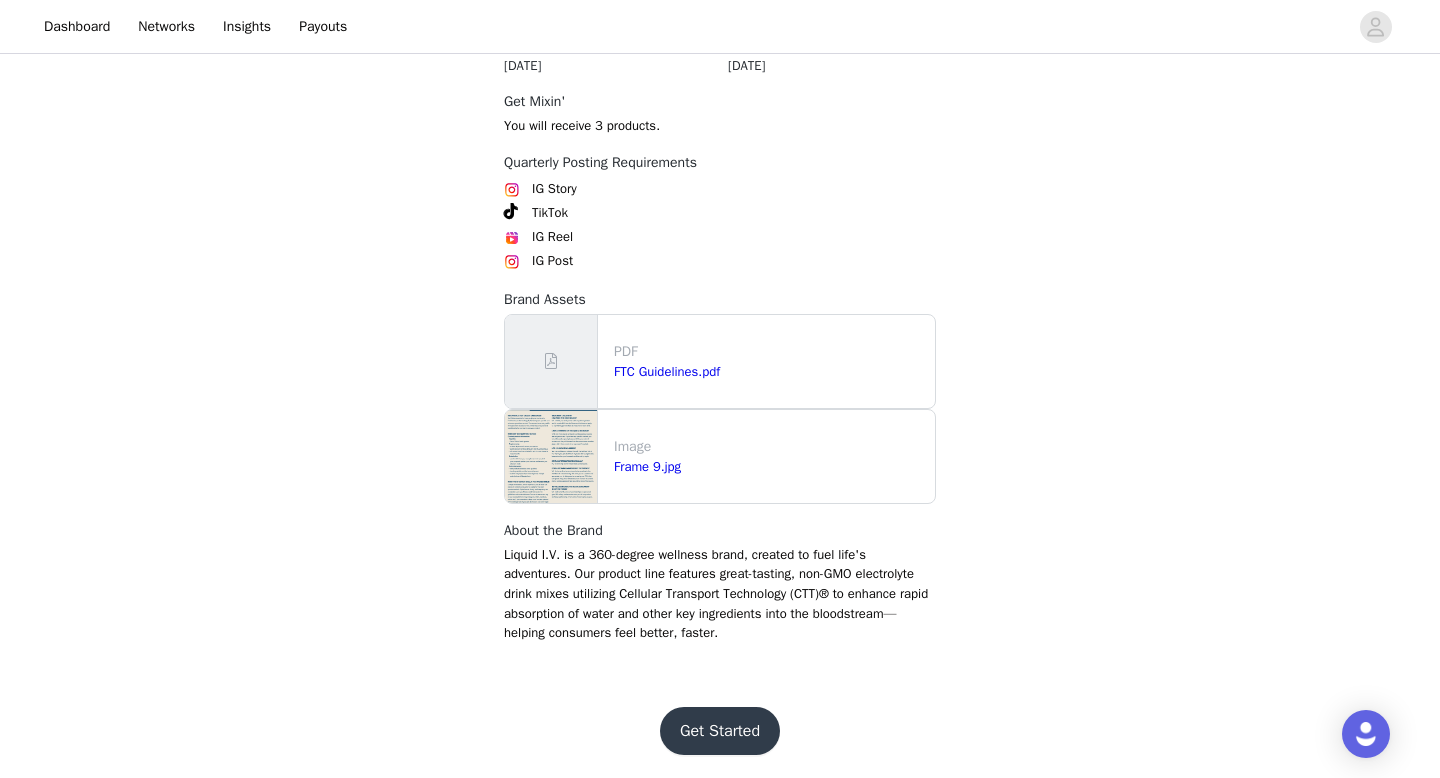 click at bounding box center [551, 456] 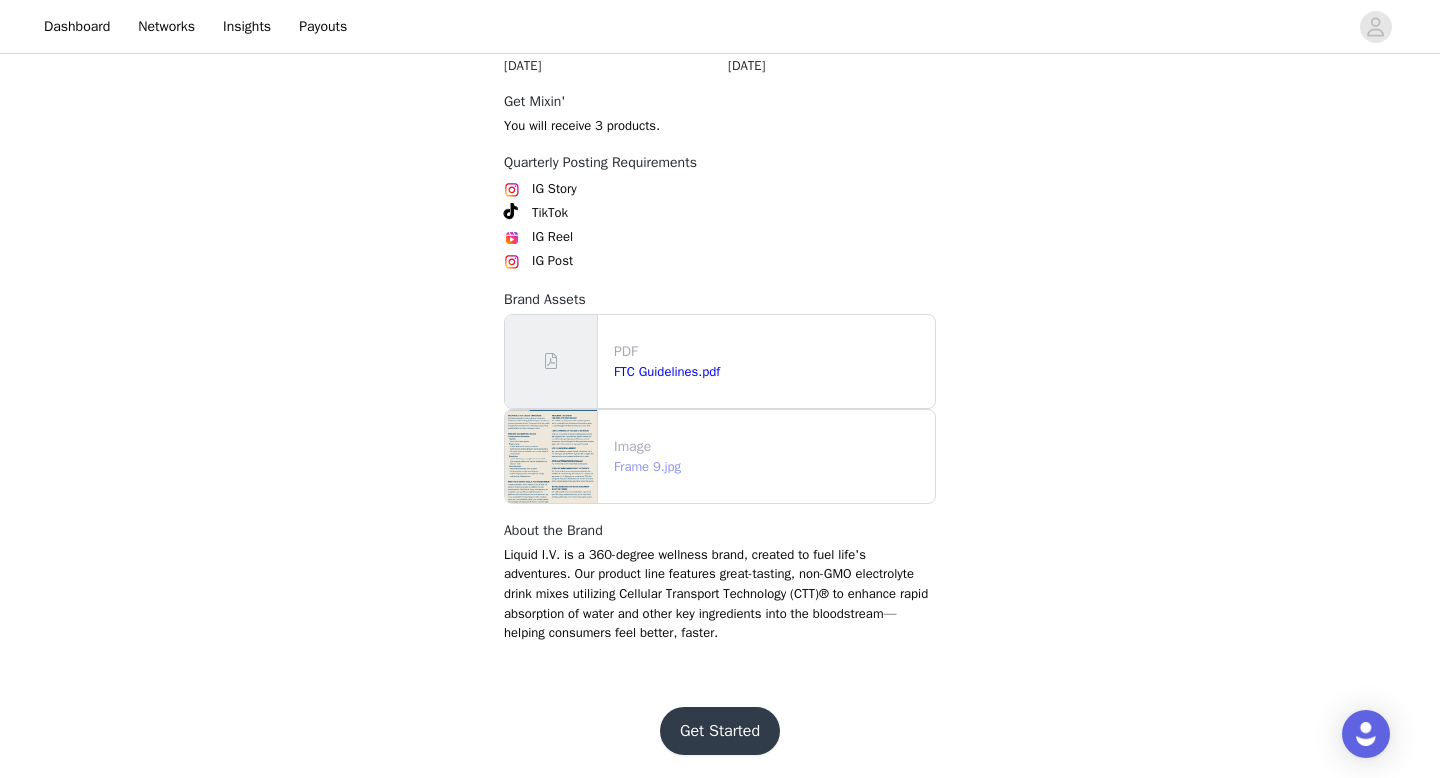 click on "Frame 9.jpg" at bounding box center [647, 466] 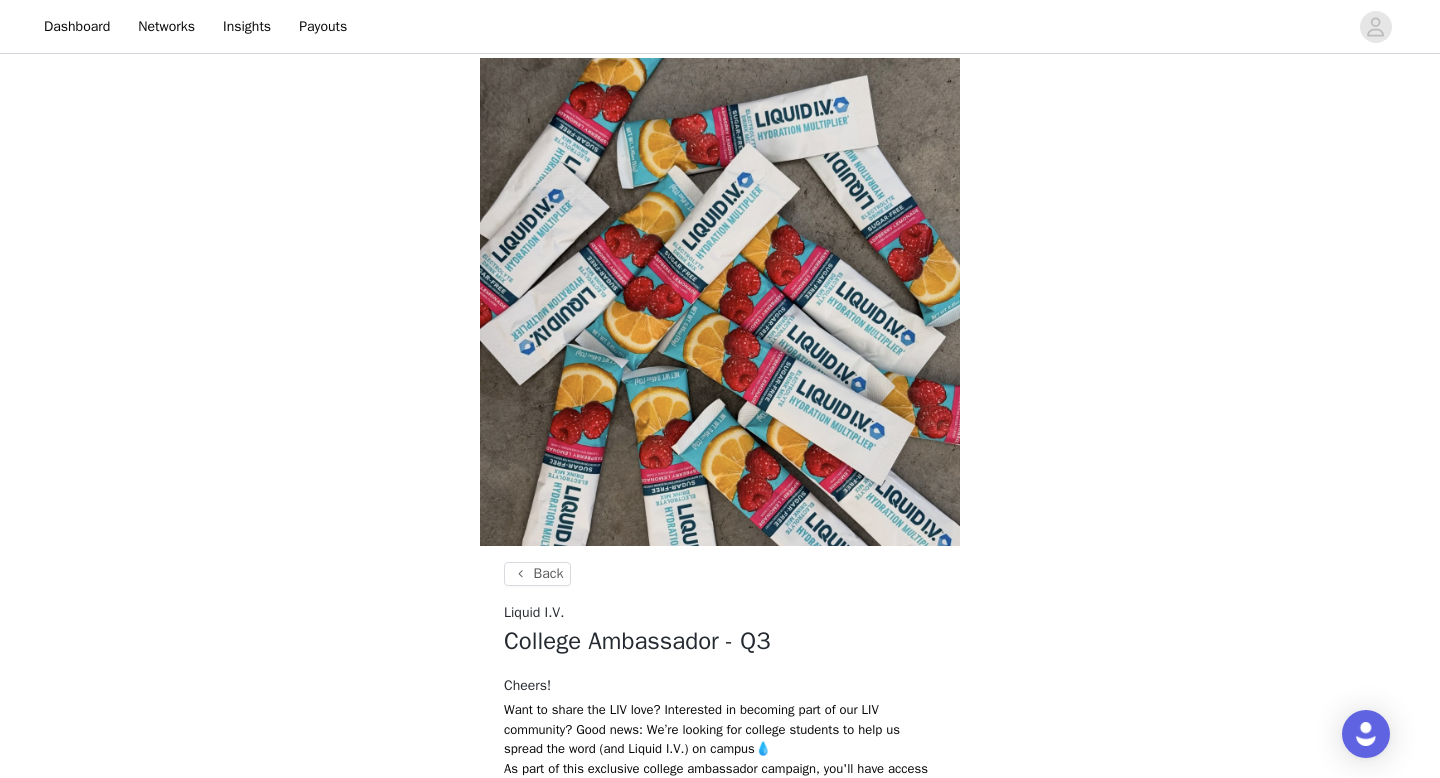 scroll, scrollTop: 99, scrollLeft: 0, axis: vertical 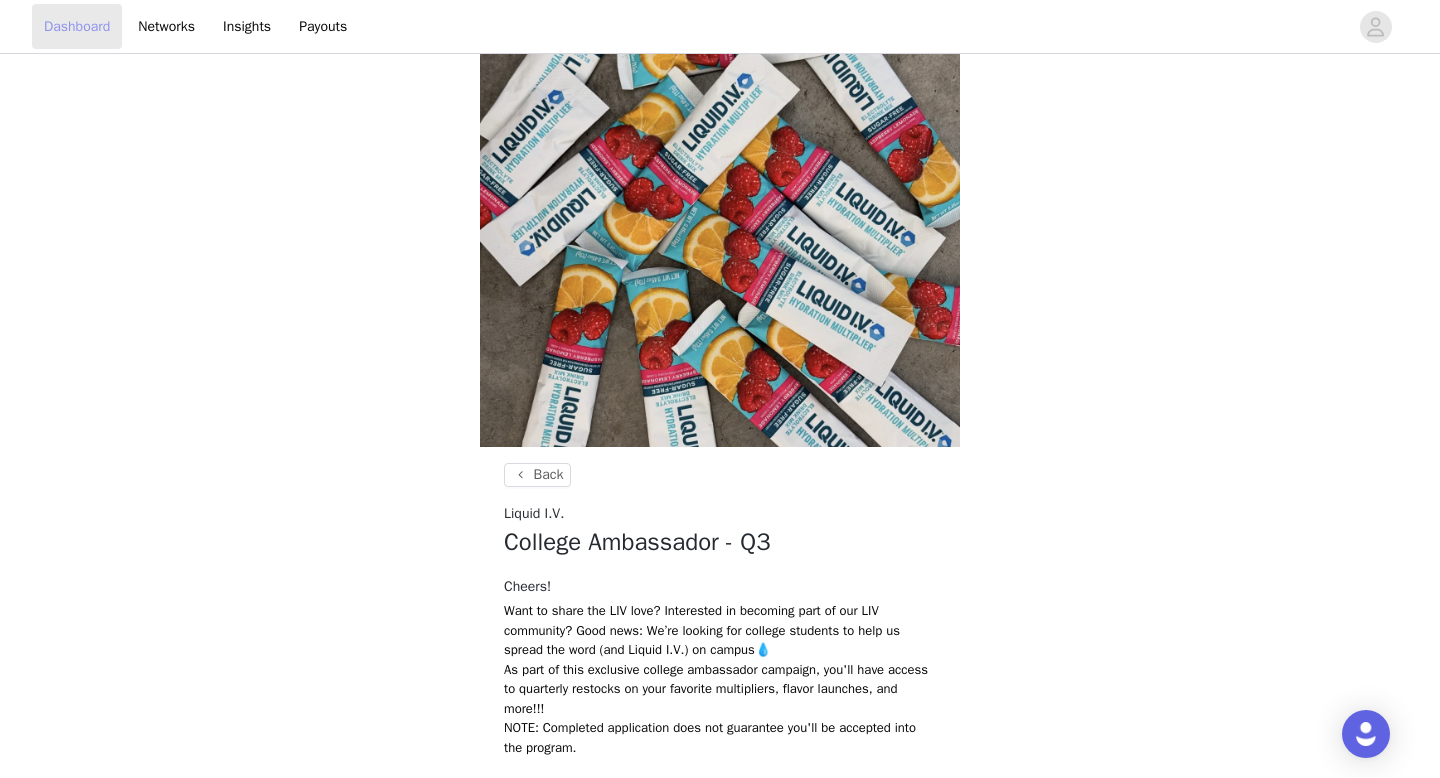 click on "Dashboard" at bounding box center (77, 26) 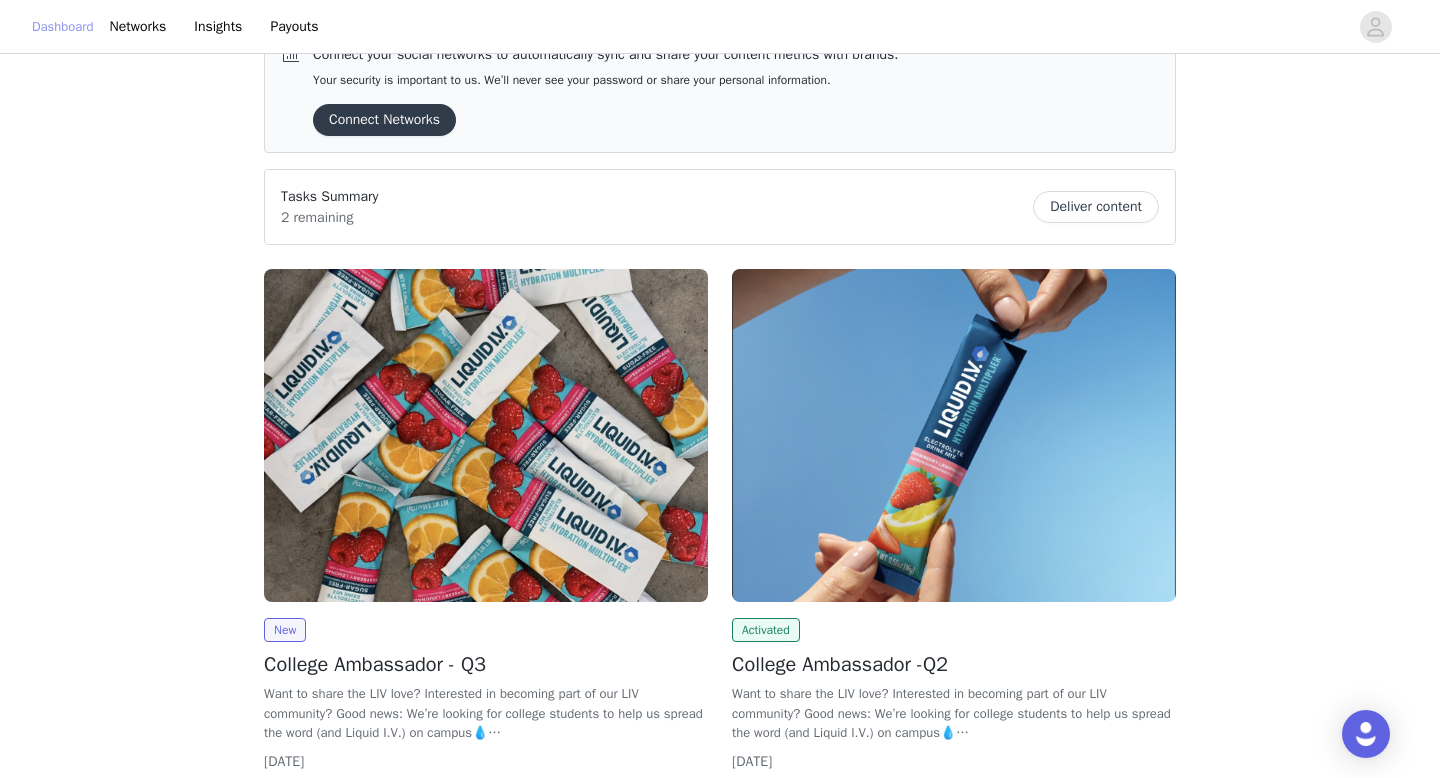scroll, scrollTop: 99, scrollLeft: 0, axis: vertical 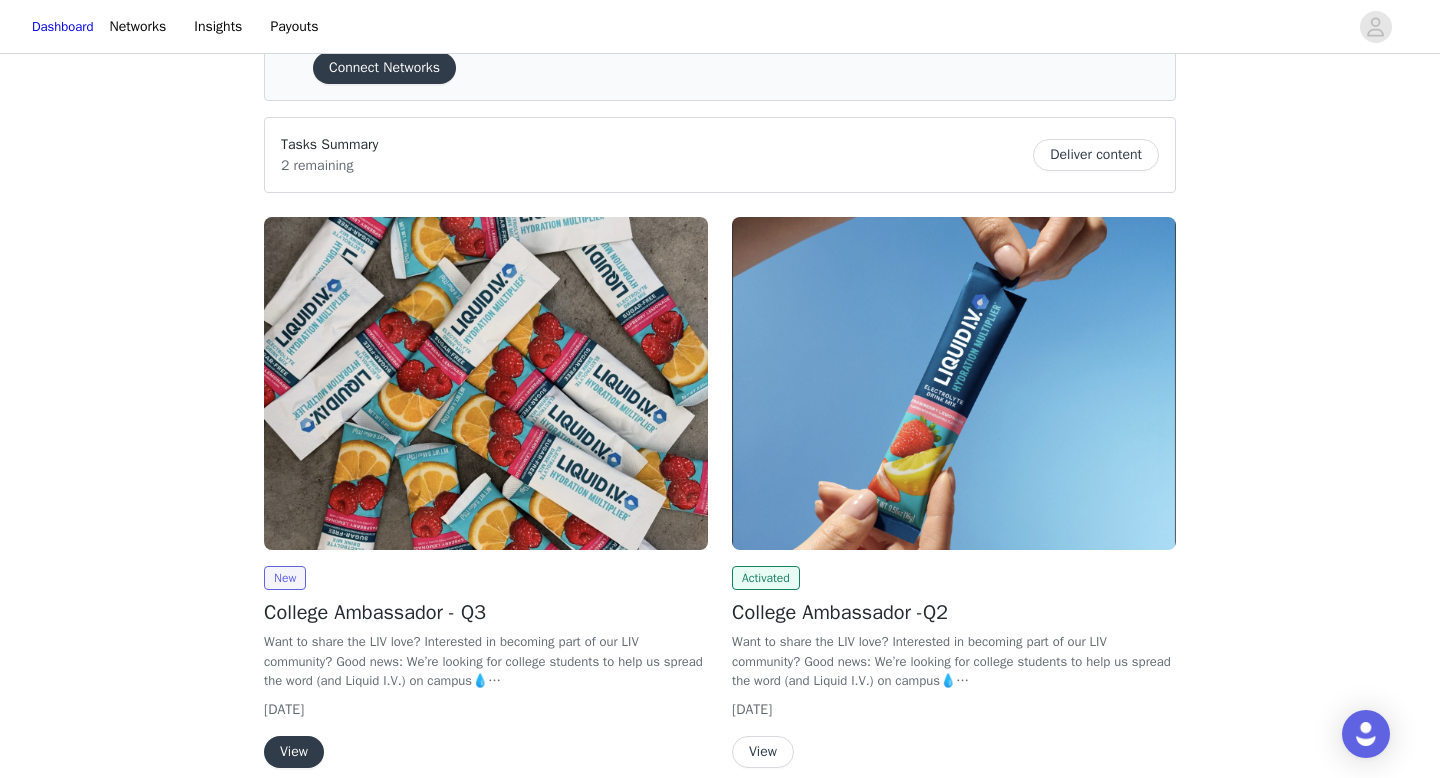 click on "Deliver content" at bounding box center [1096, 155] 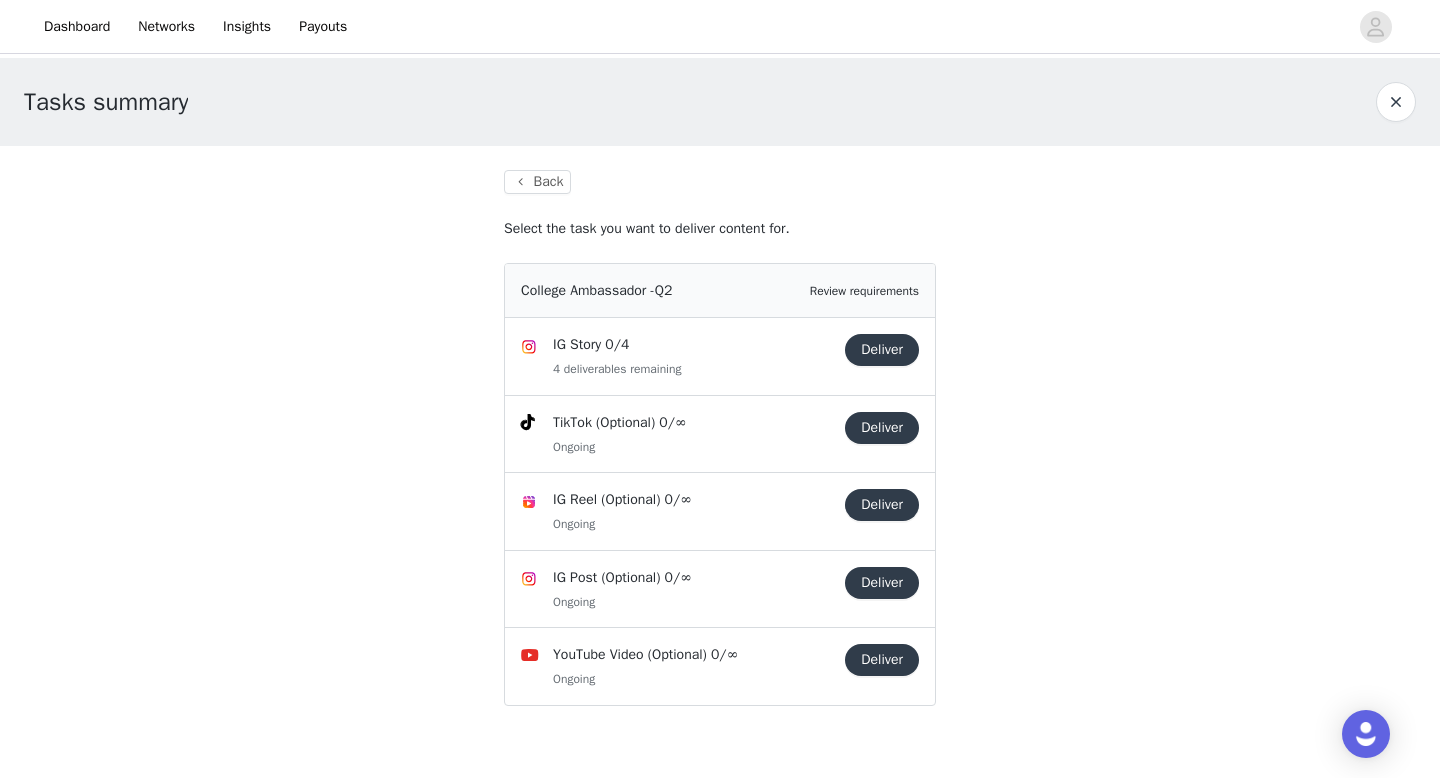 click on "Deliver" at bounding box center (882, 350) 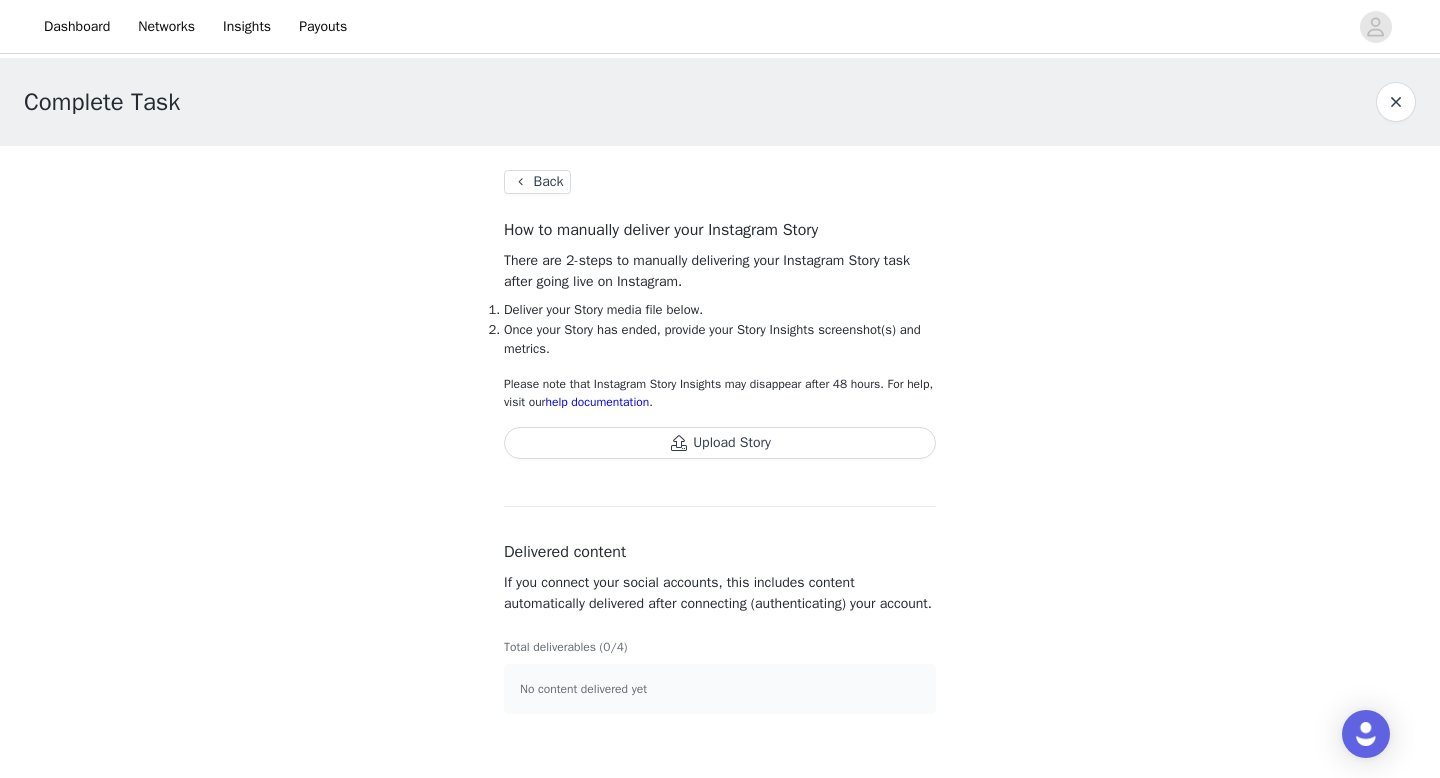click on "Upload Story" at bounding box center [720, 443] 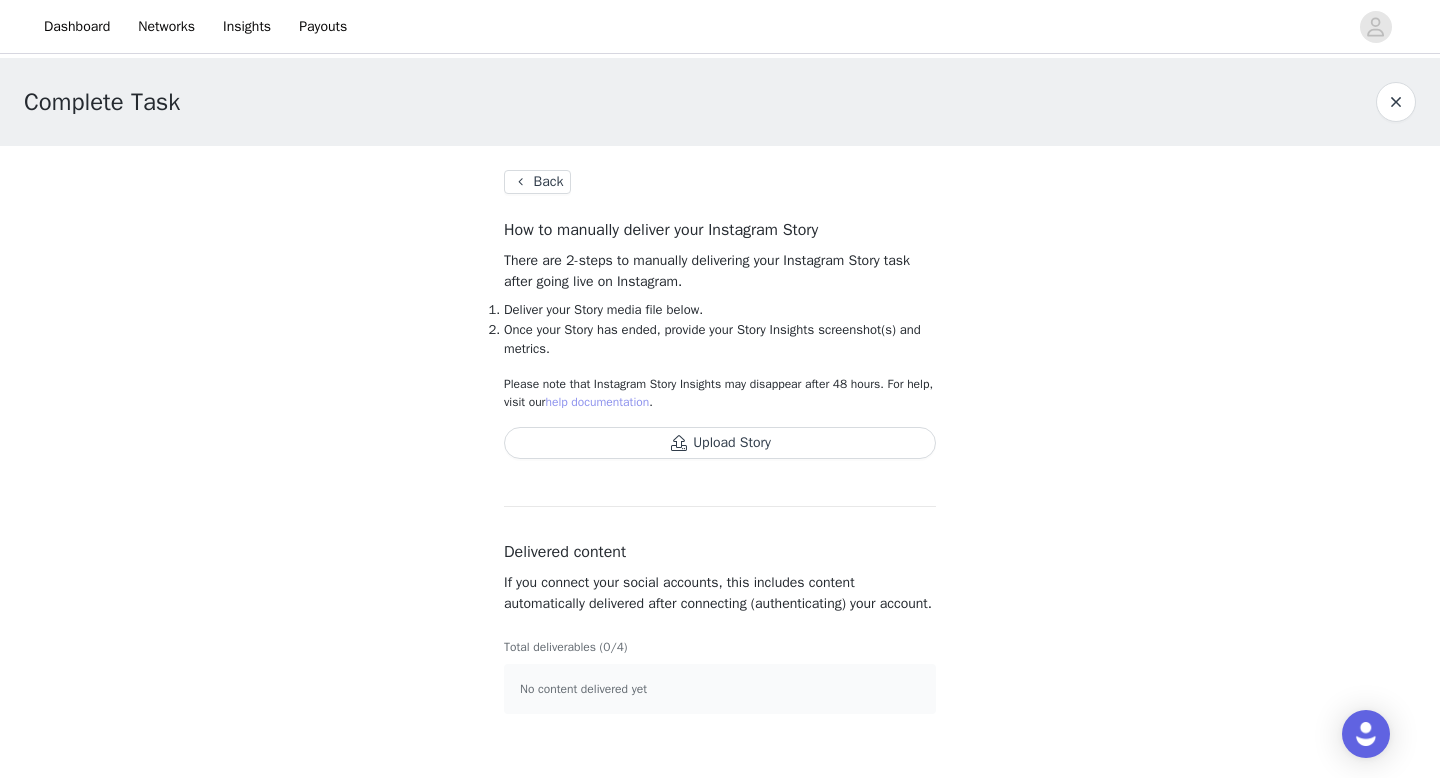 click on "help documentation" at bounding box center (597, 402) 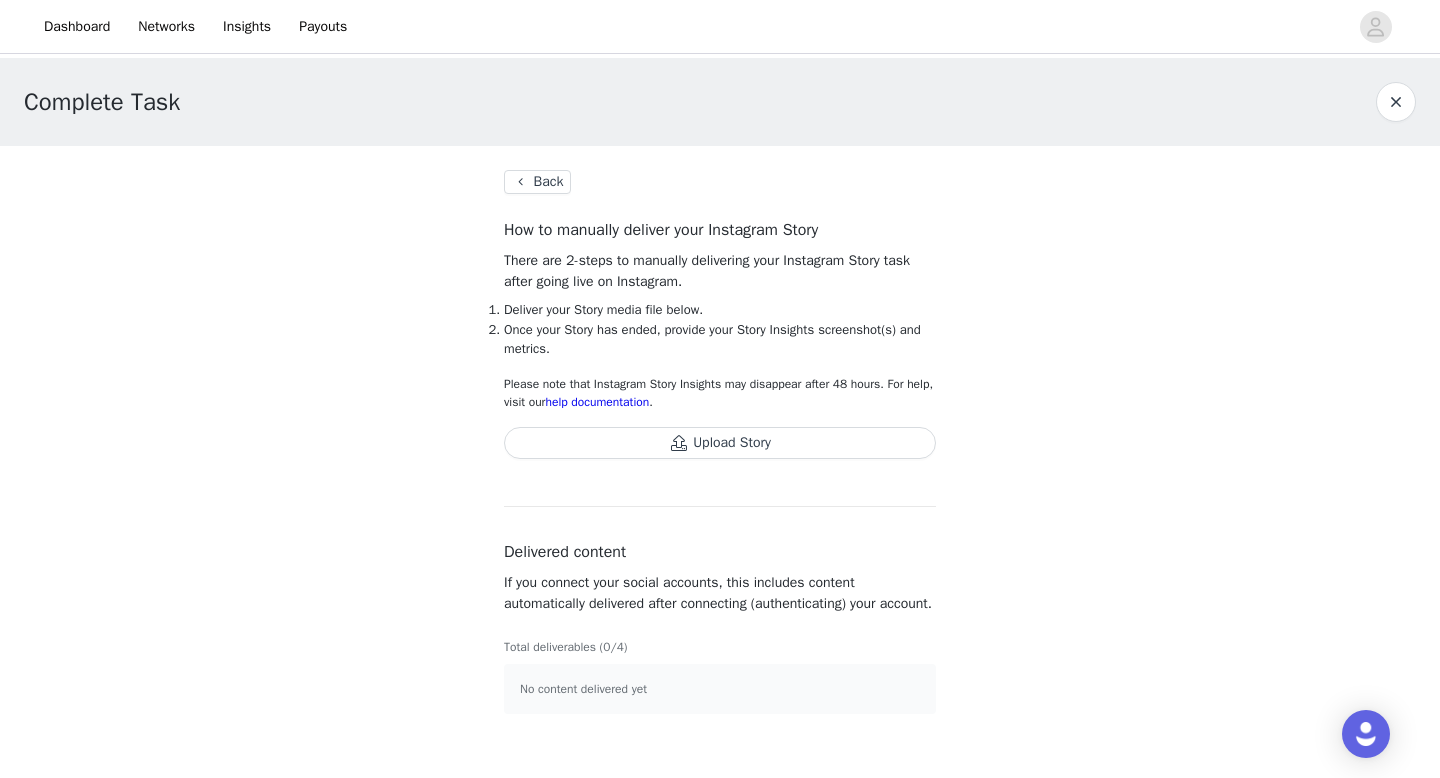 click on "Upload Story" at bounding box center (720, 443) 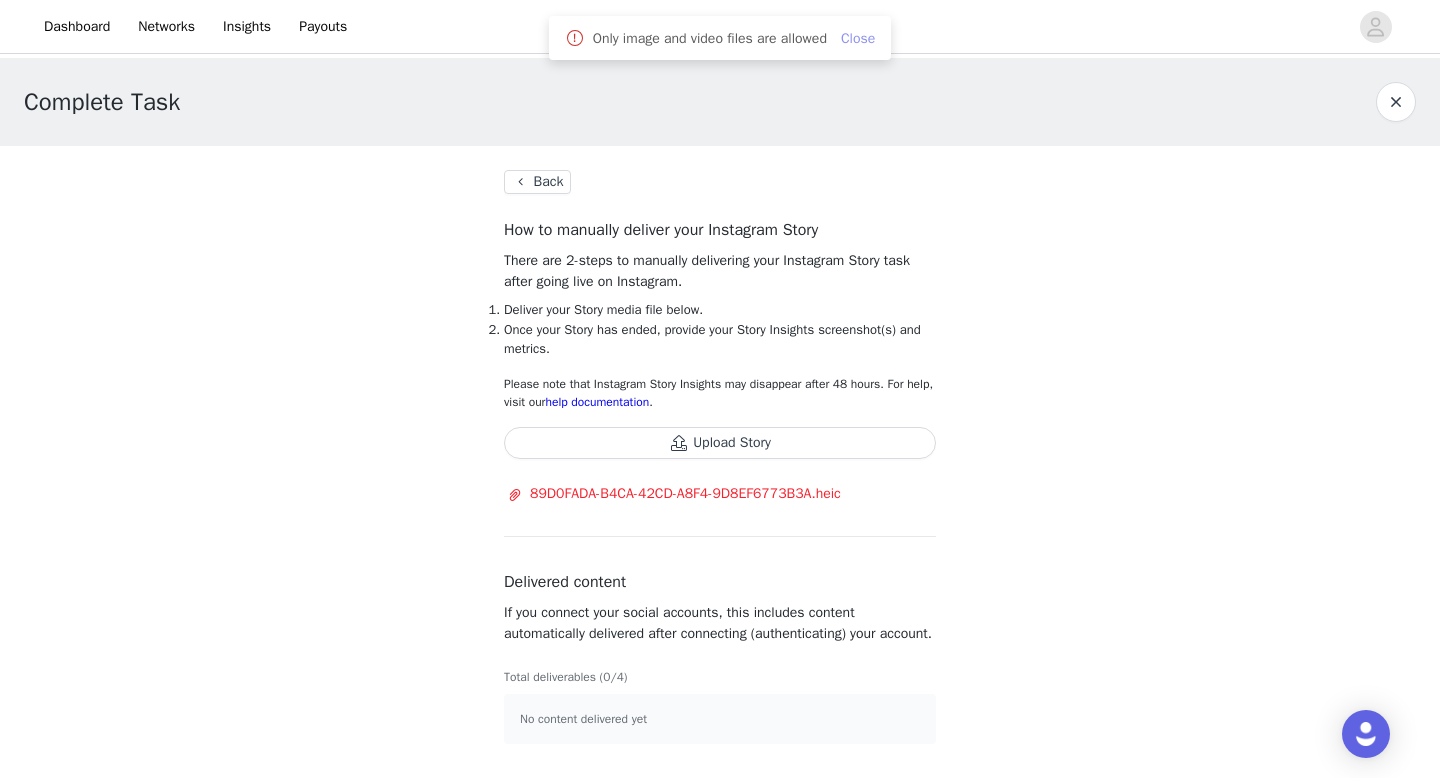 click on "Close" at bounding box center [858, 38] 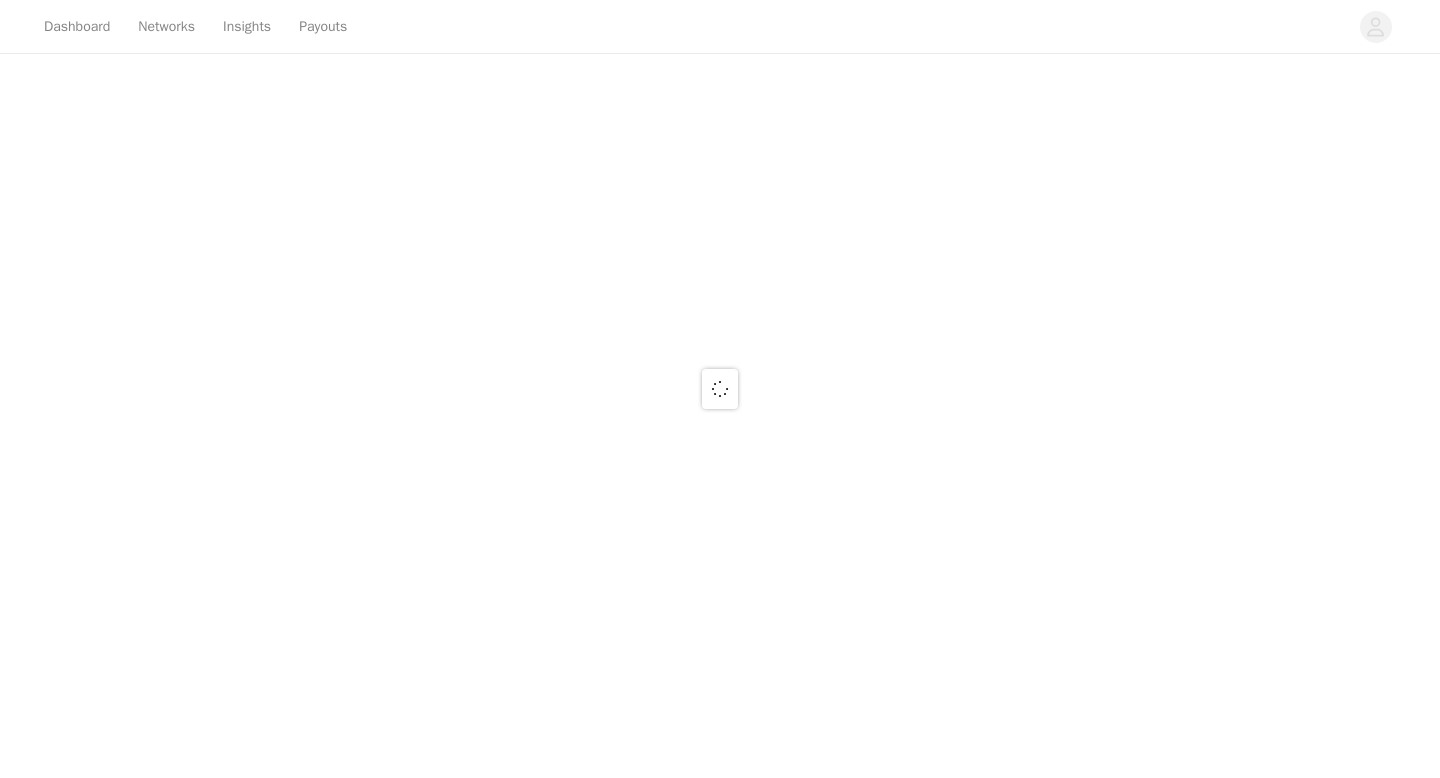 scroll, scrollTop: 0, scrollLeft: 0, axis: both 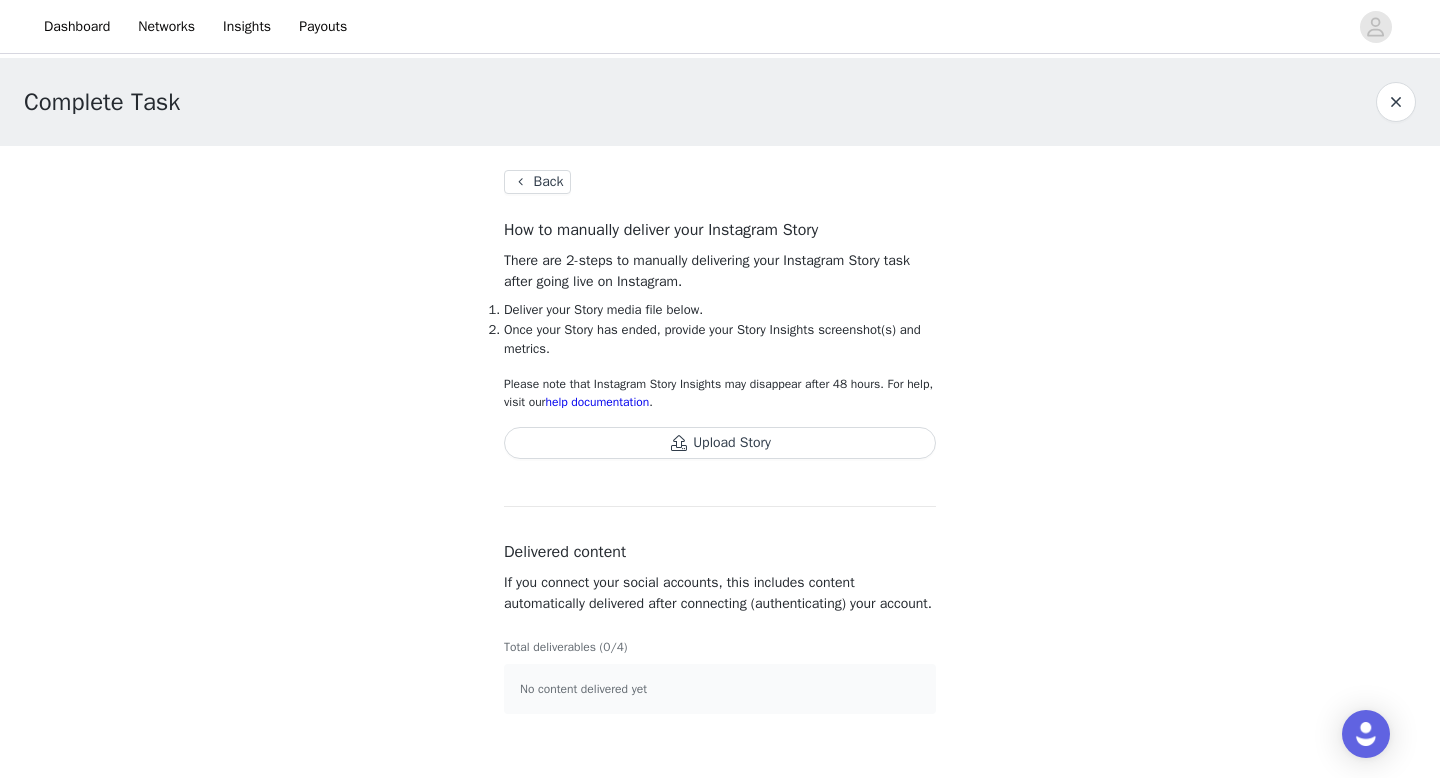 click on "No content delivered yet" at bounding box center [720, 689] 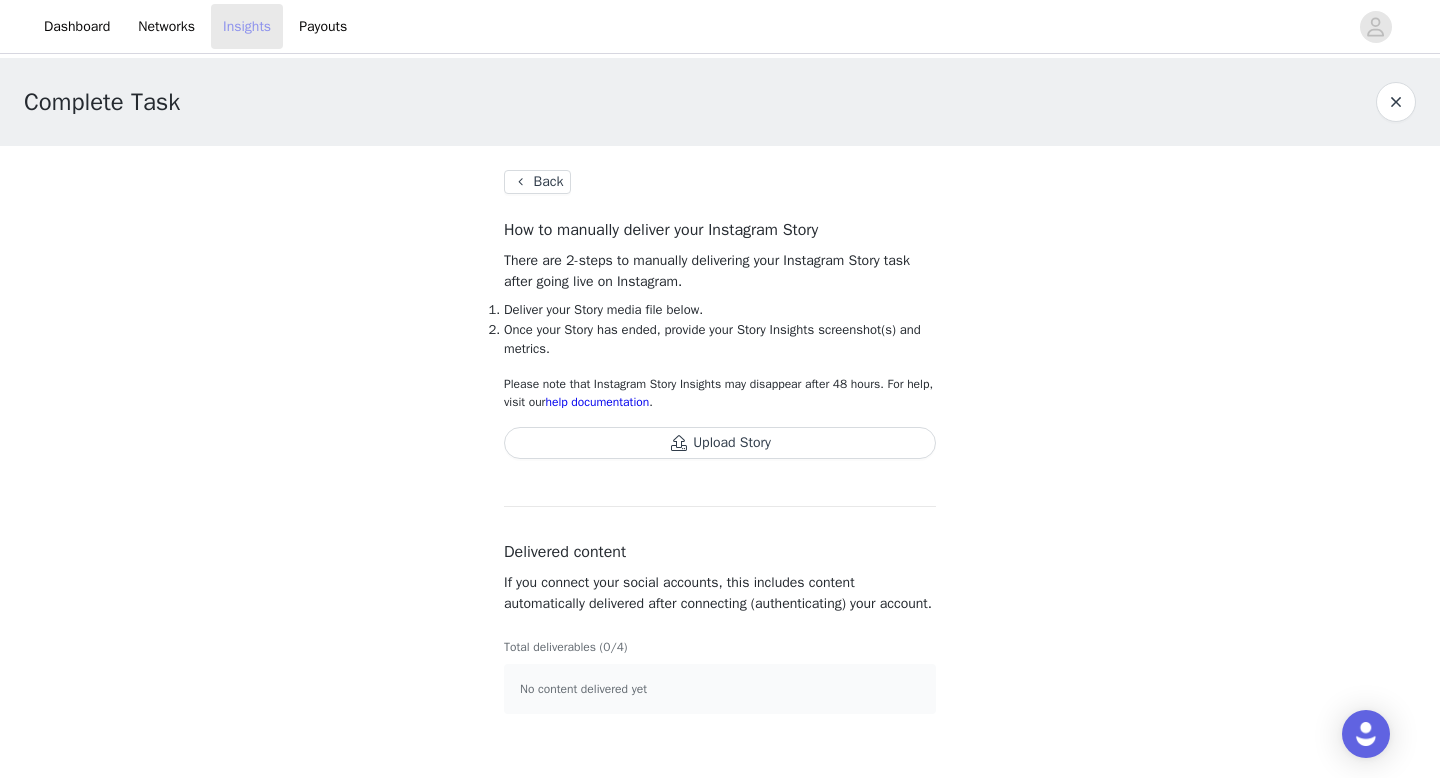 click on "Insights" at bounding box center [247, 26] 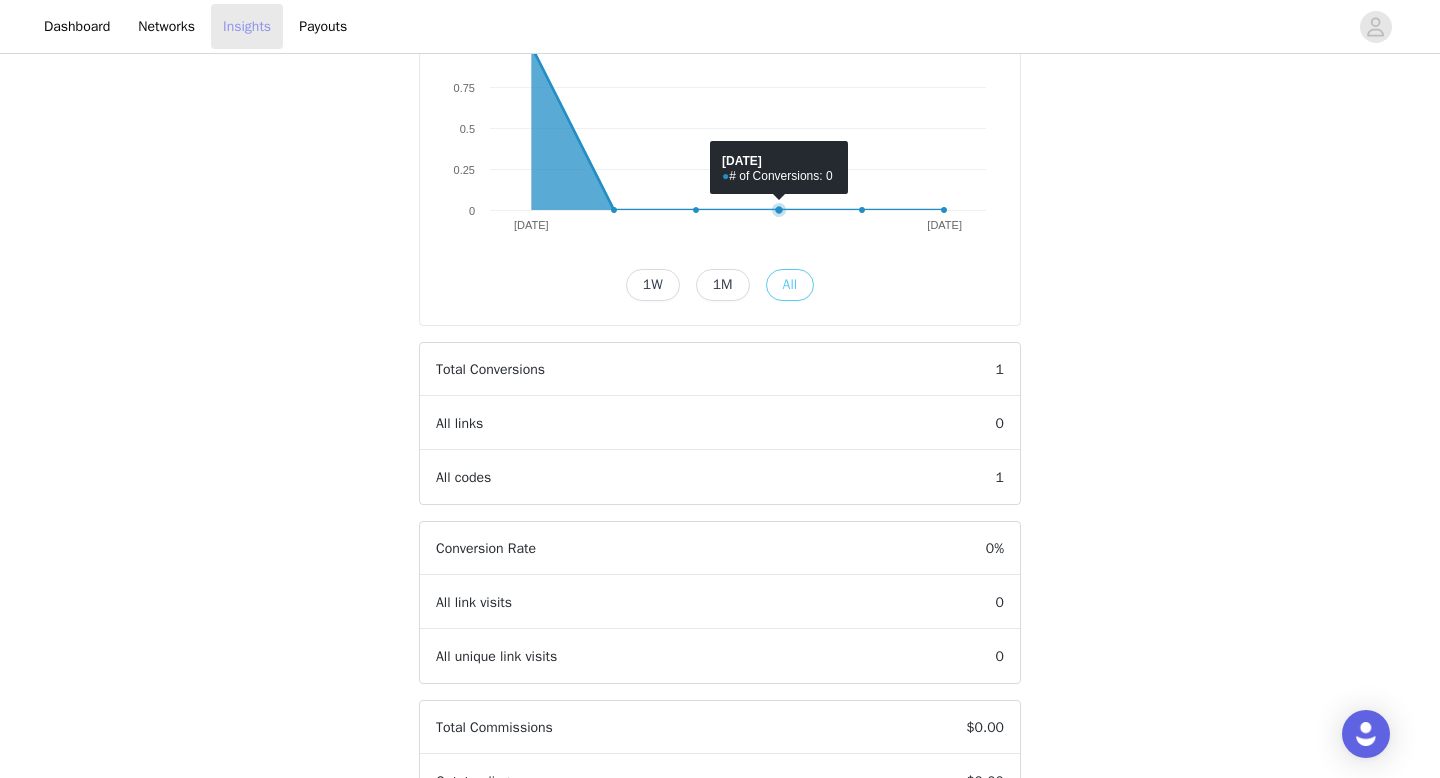 scroll, scrollTop: 318, scrollLeft: 0, axis: vertical 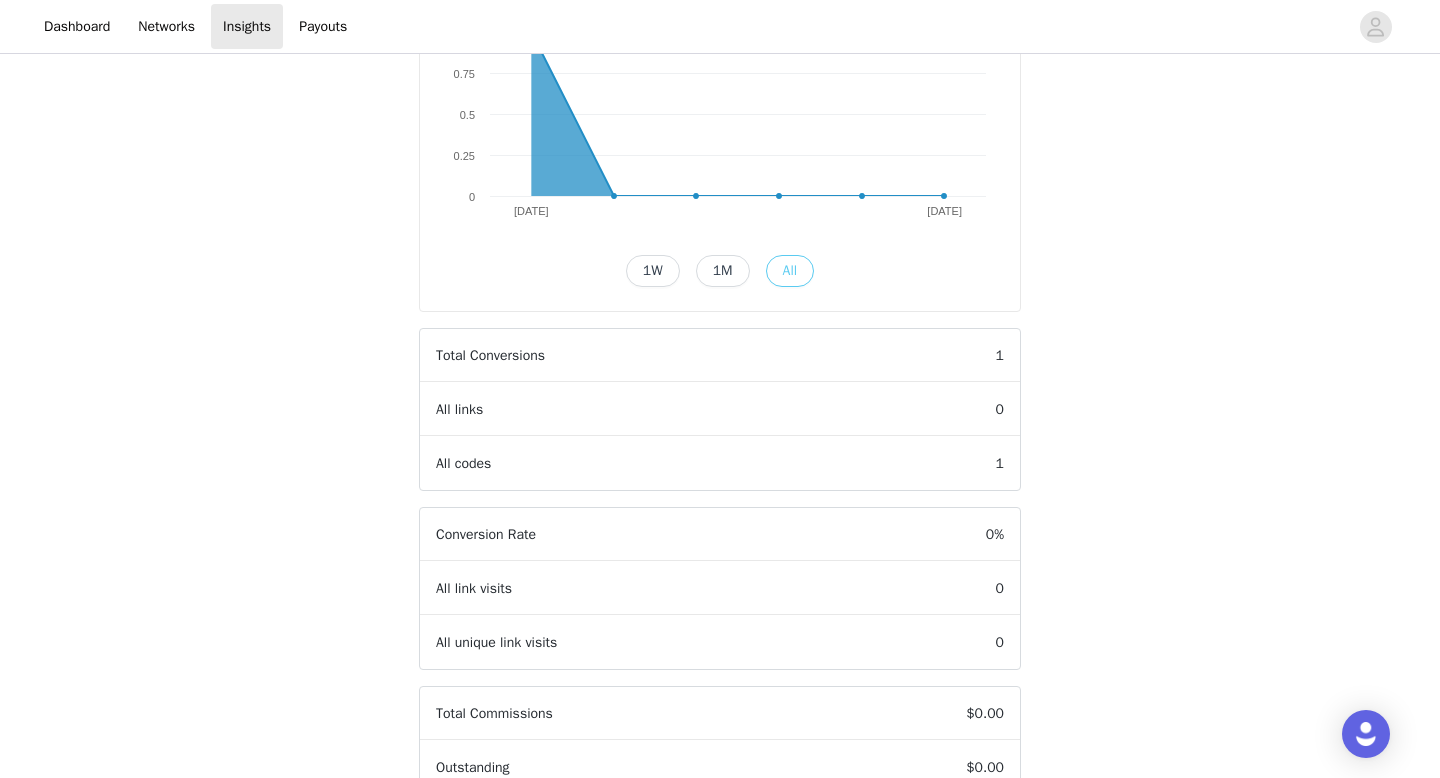 click on "All links" at bounding box center (459, 409) 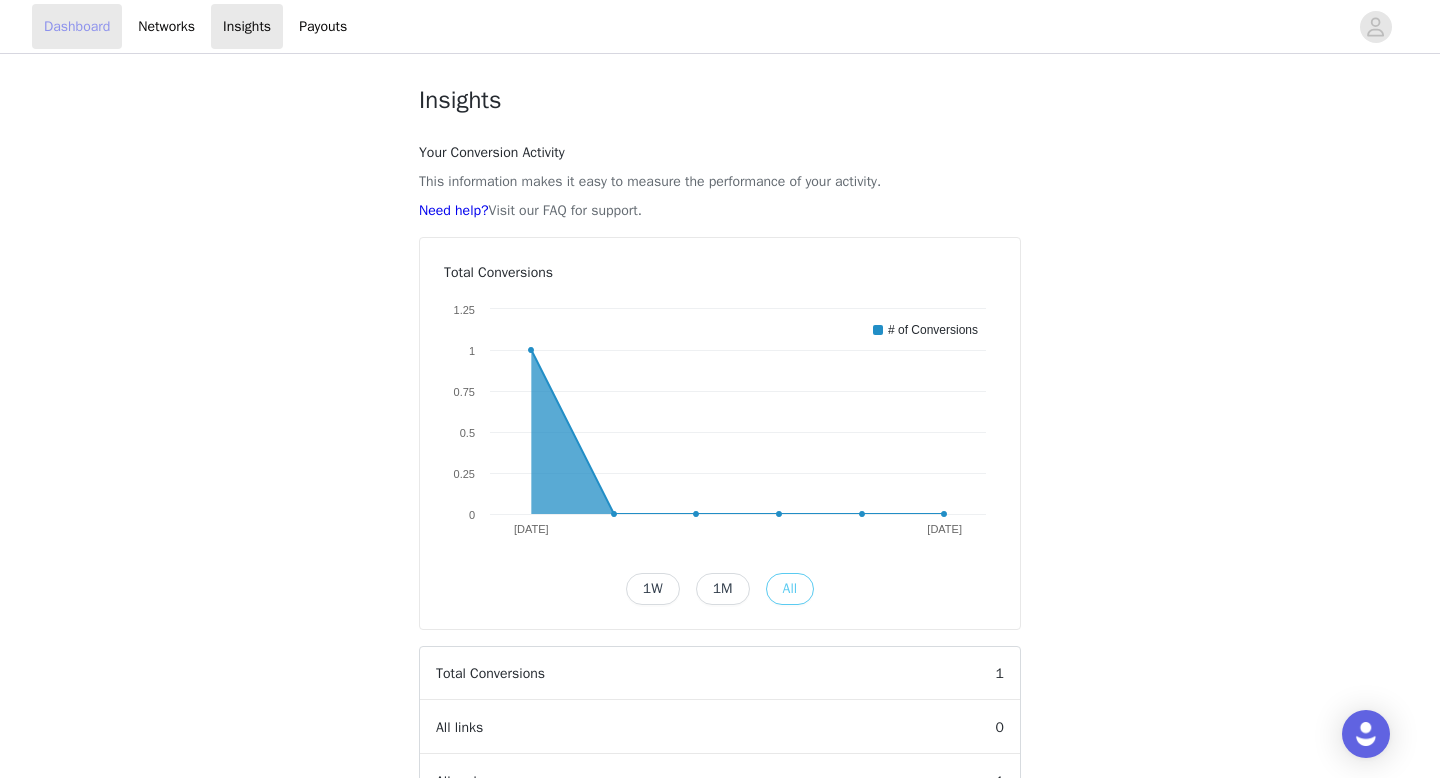 click on "Dashboard" at bounding box center (77, 26) 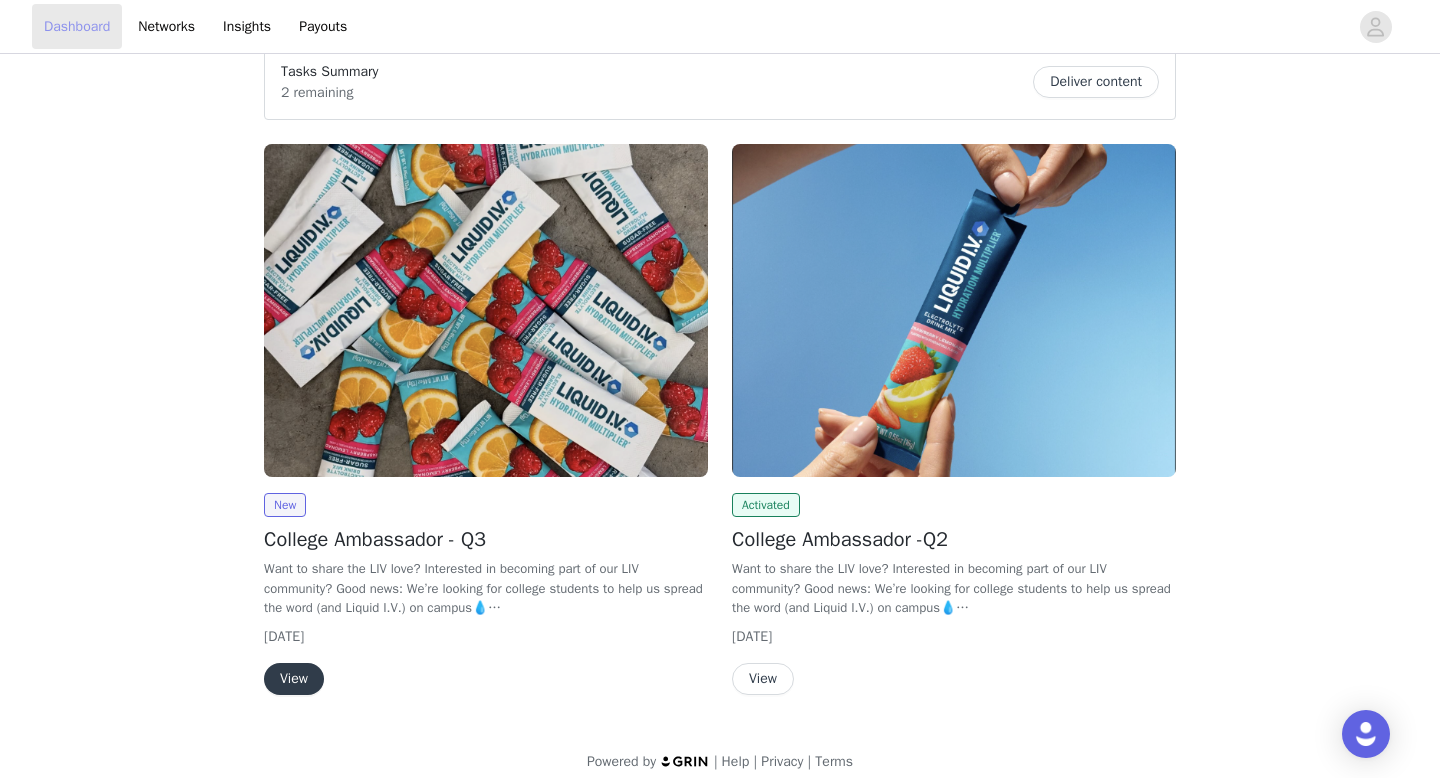 scroll, scrollTop: 189, scrollLeft: 0, axis: vertical 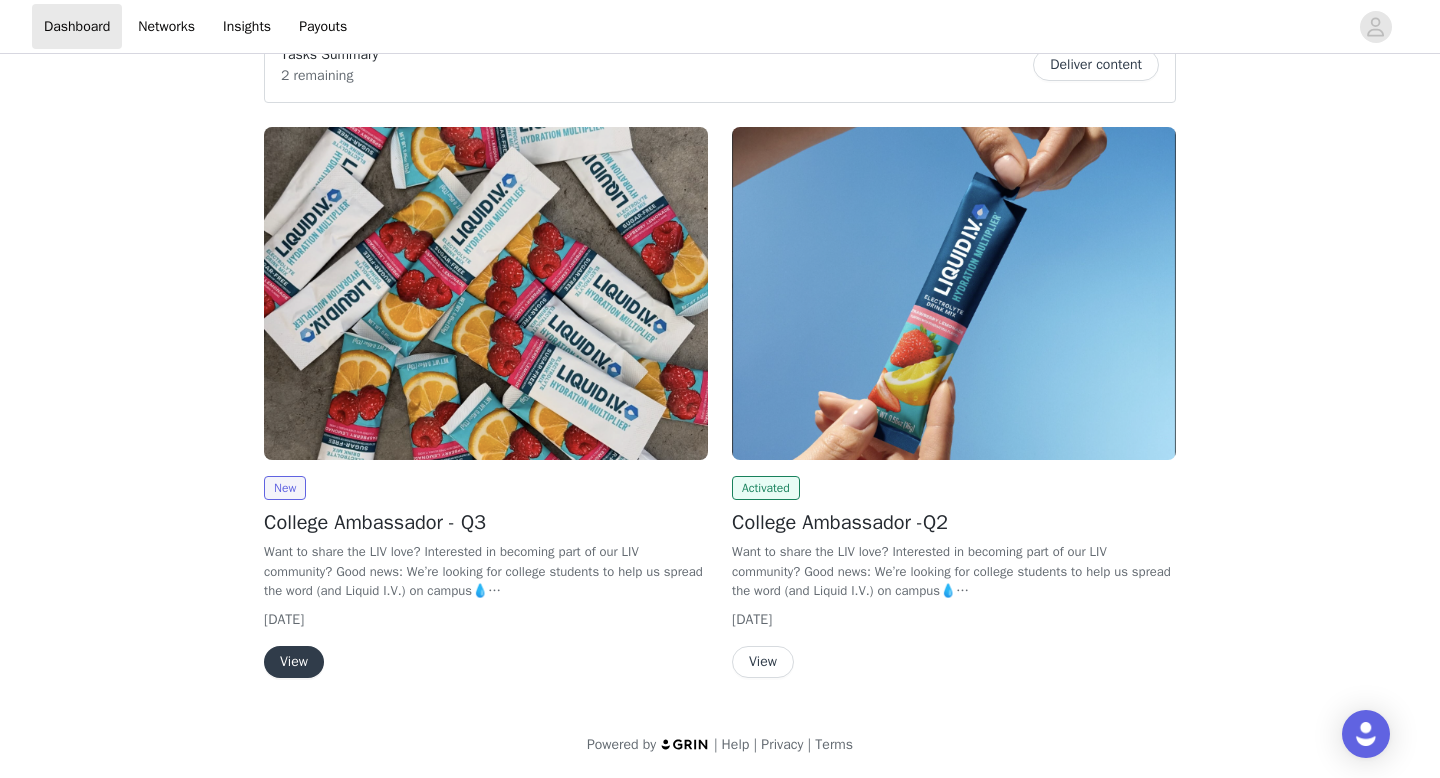 click on "View" at bounding box center [763, 662] 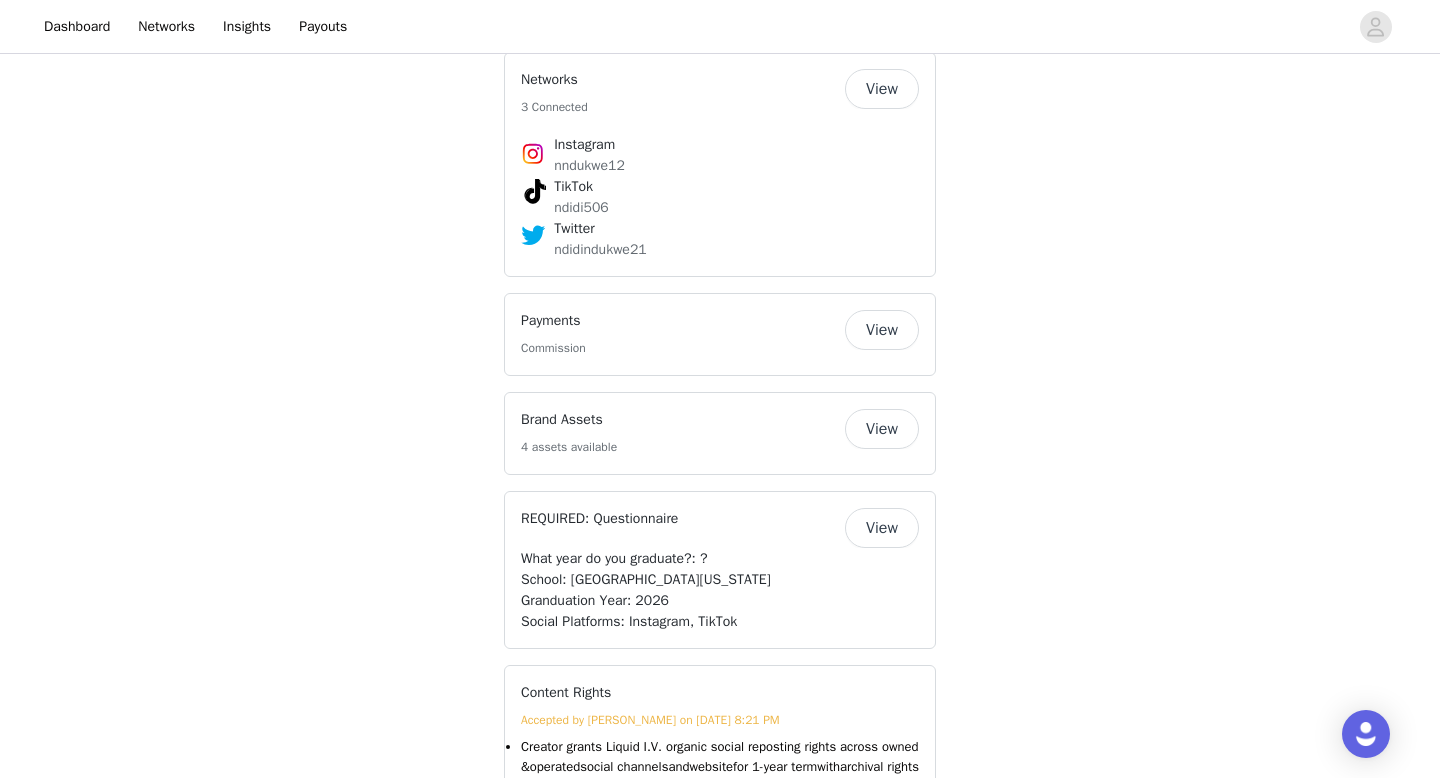 scroll, scrollTop: 1944, scrollLeft: 0, axis: vertical 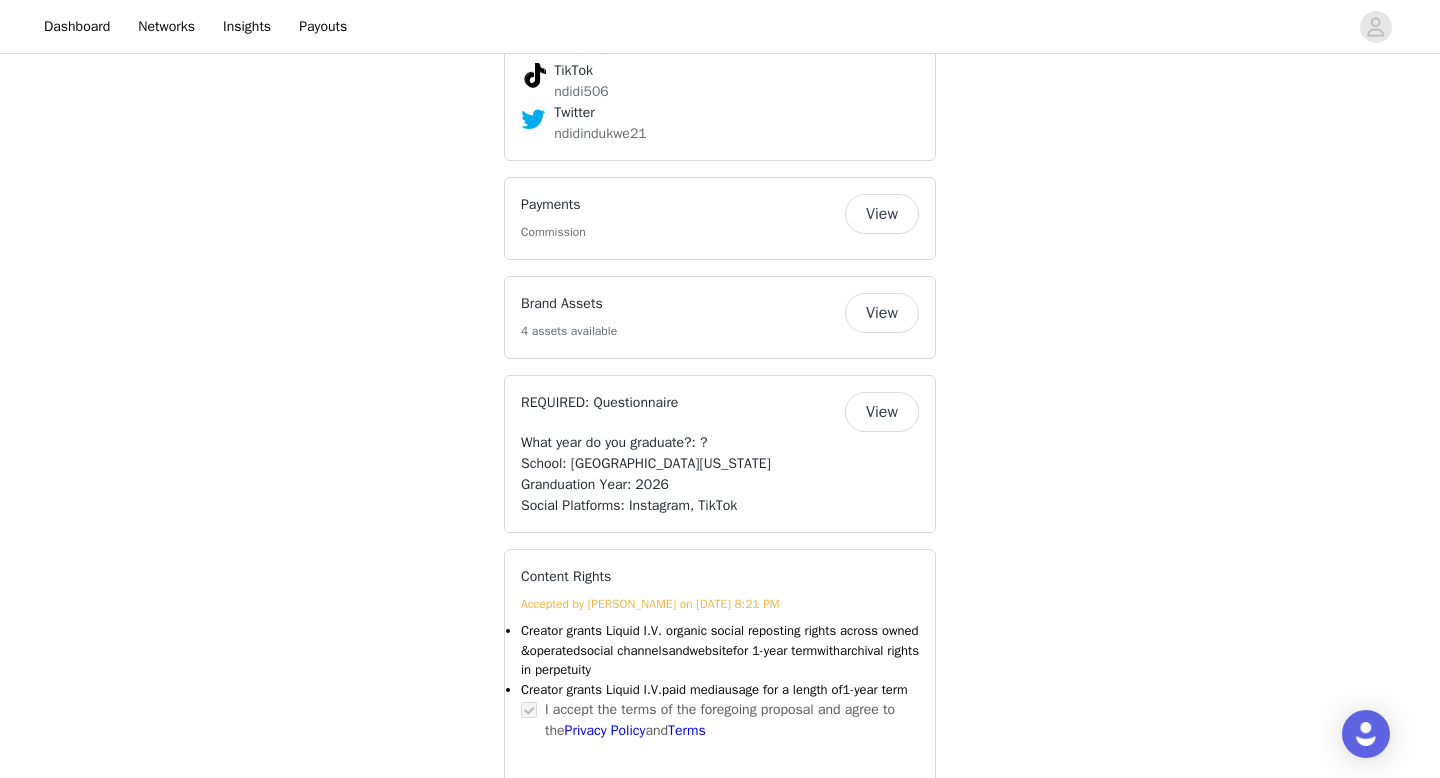 click on "View" at bounding box center (882, 214) 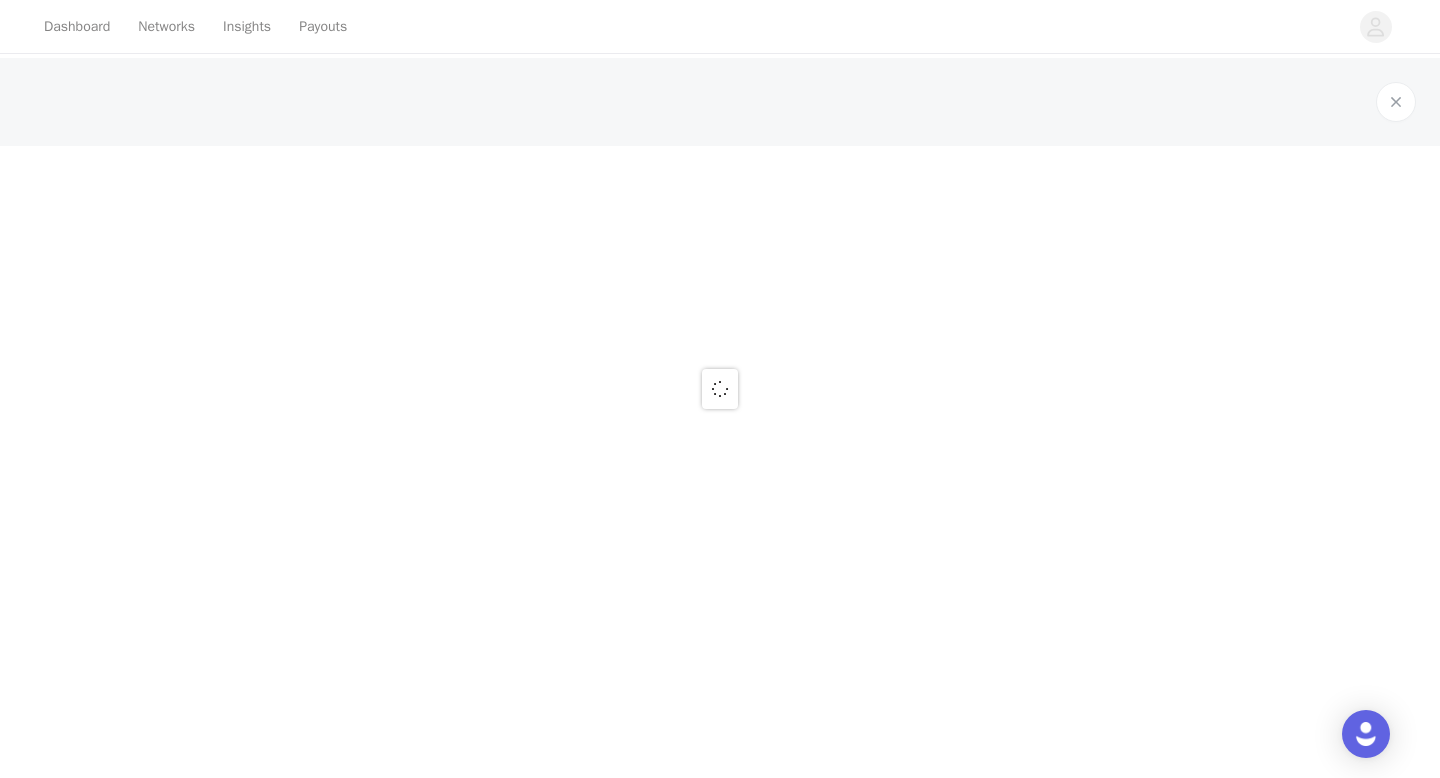 scroll, scrollTop: 0, scrollLeft: 0, axis: both 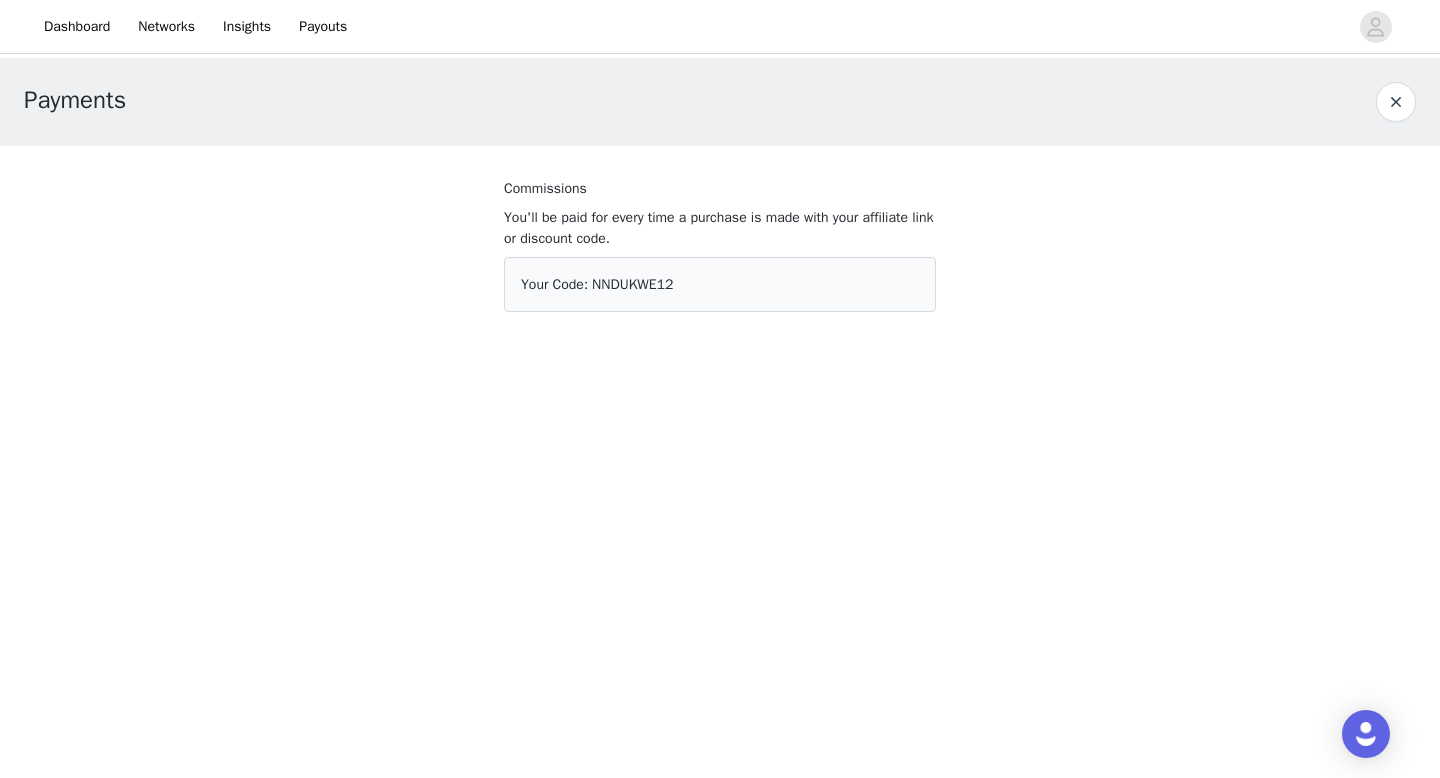 click at bounding box center (1396, 102) 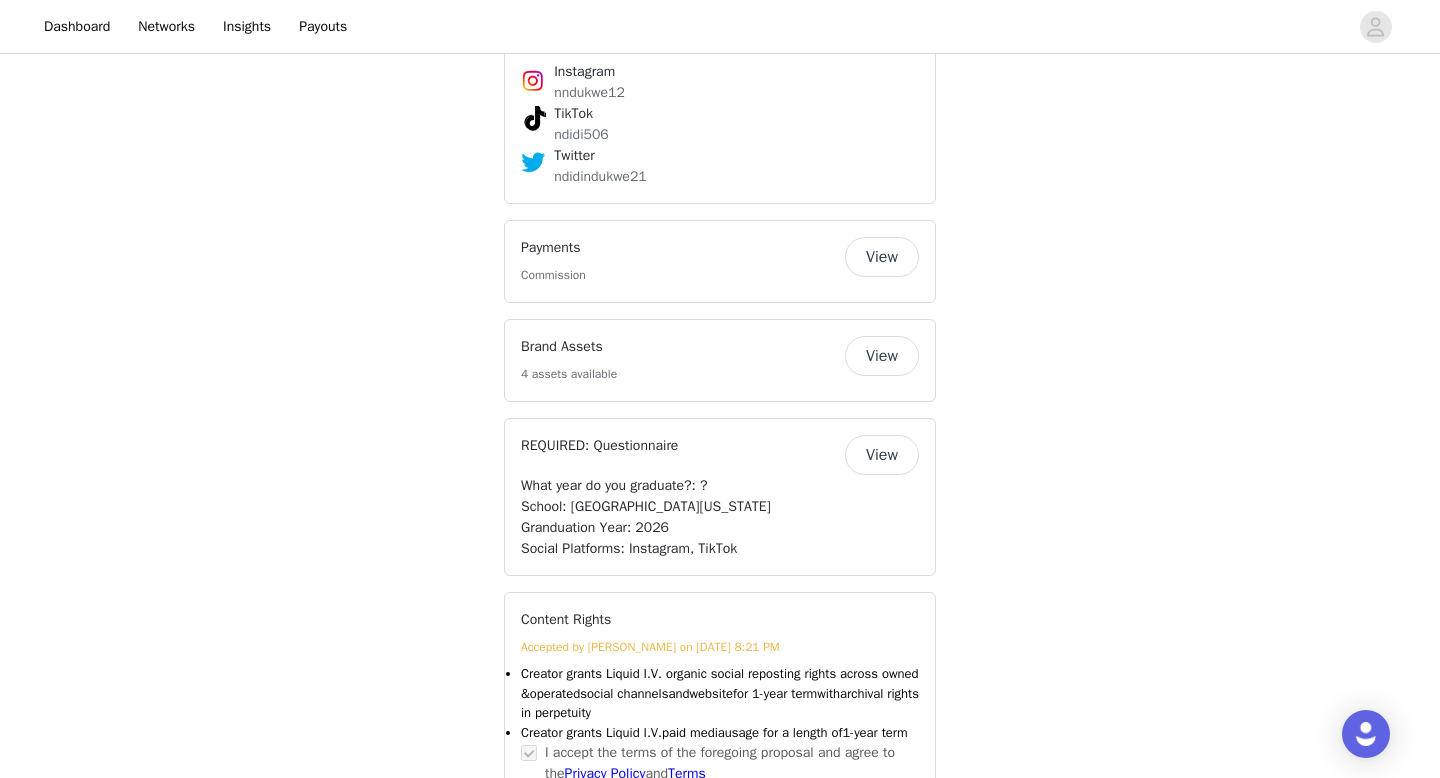 scroll, scrollTop: 1904, scrollLeft: 0, axis: vertical 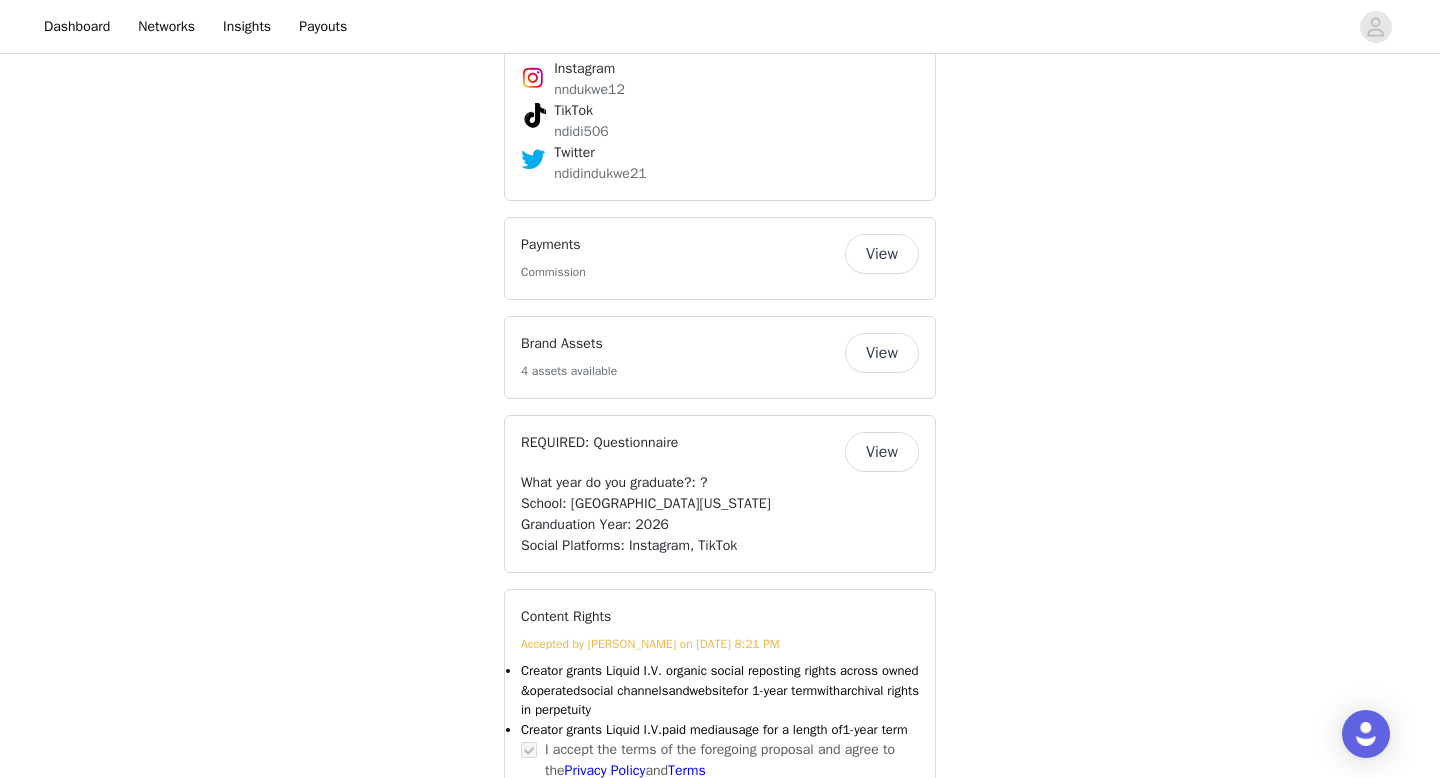 click on "4 assets available" at bounding box center (569, 371) 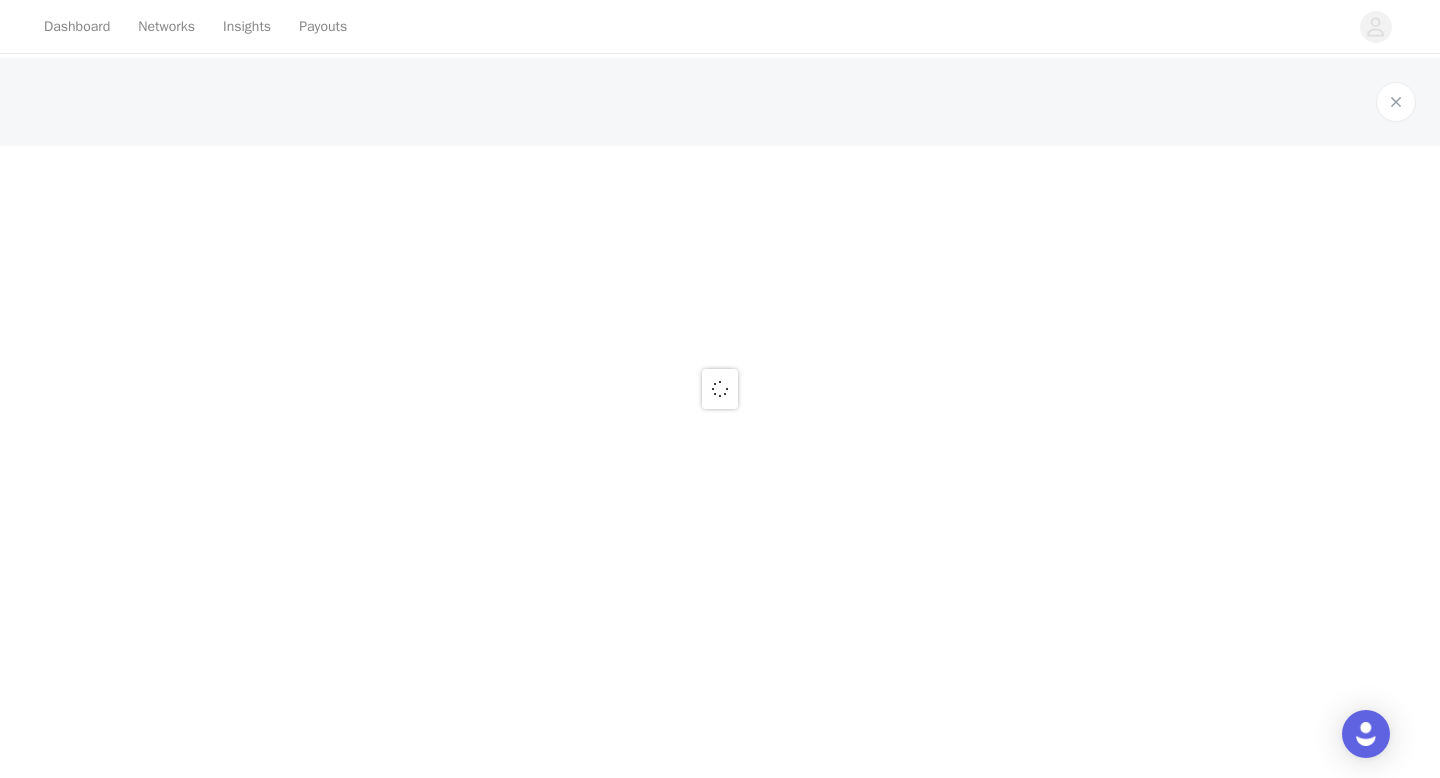 scroll, scrollTop: 0, scrollLeft: 0, axis: both 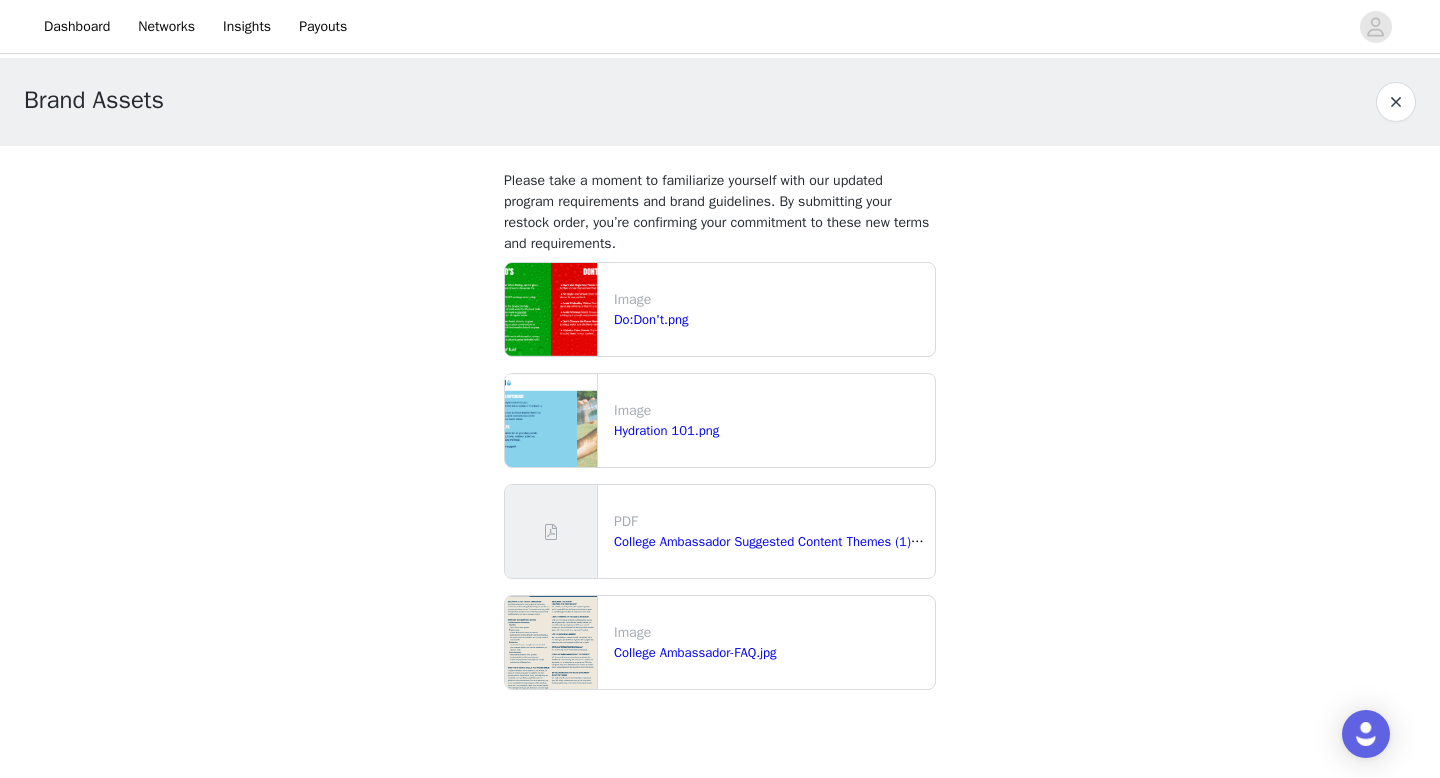 click at bounding box center [1396, 102] 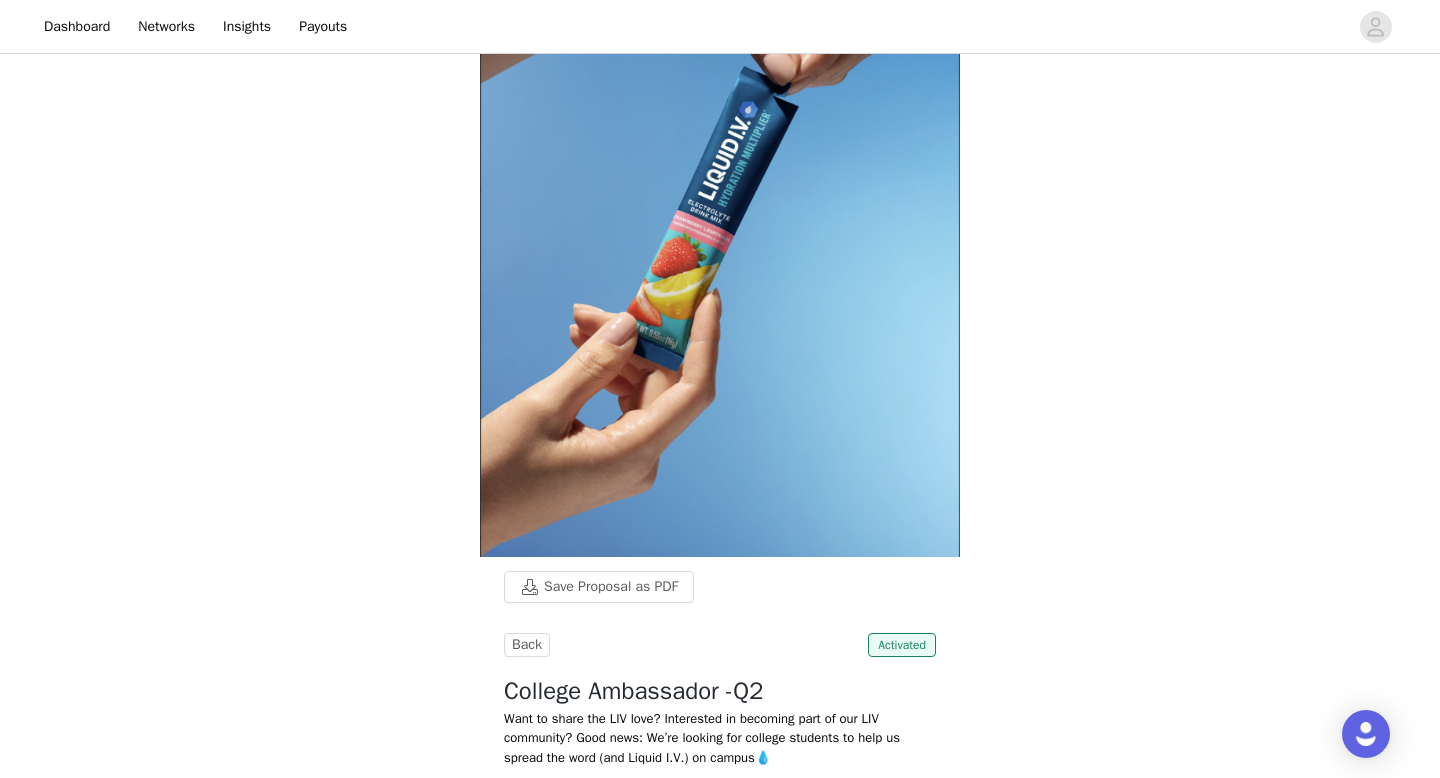 scroll, scrollTop: 0, scrollLeft: 0, axis: both 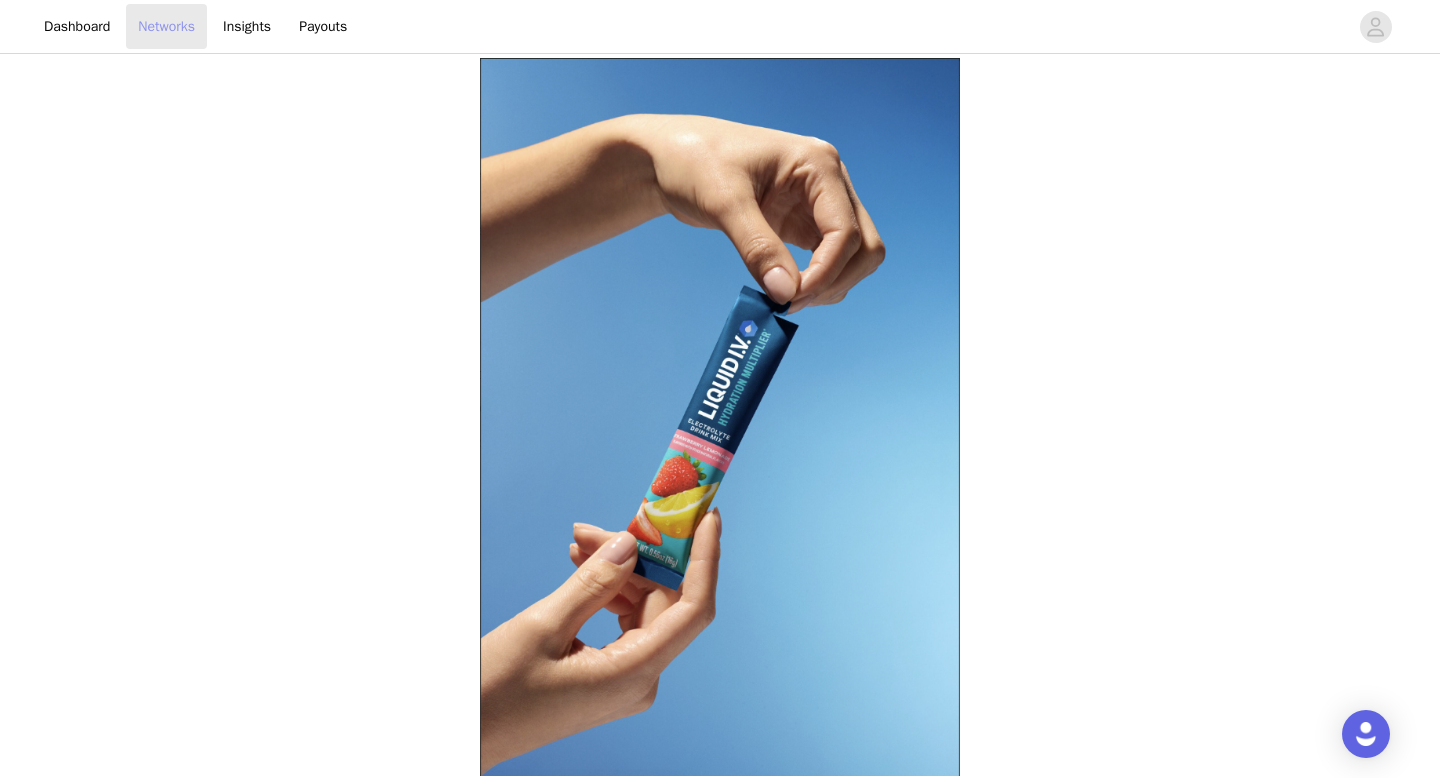 click on "Networks" at bounding box center [166, 26] 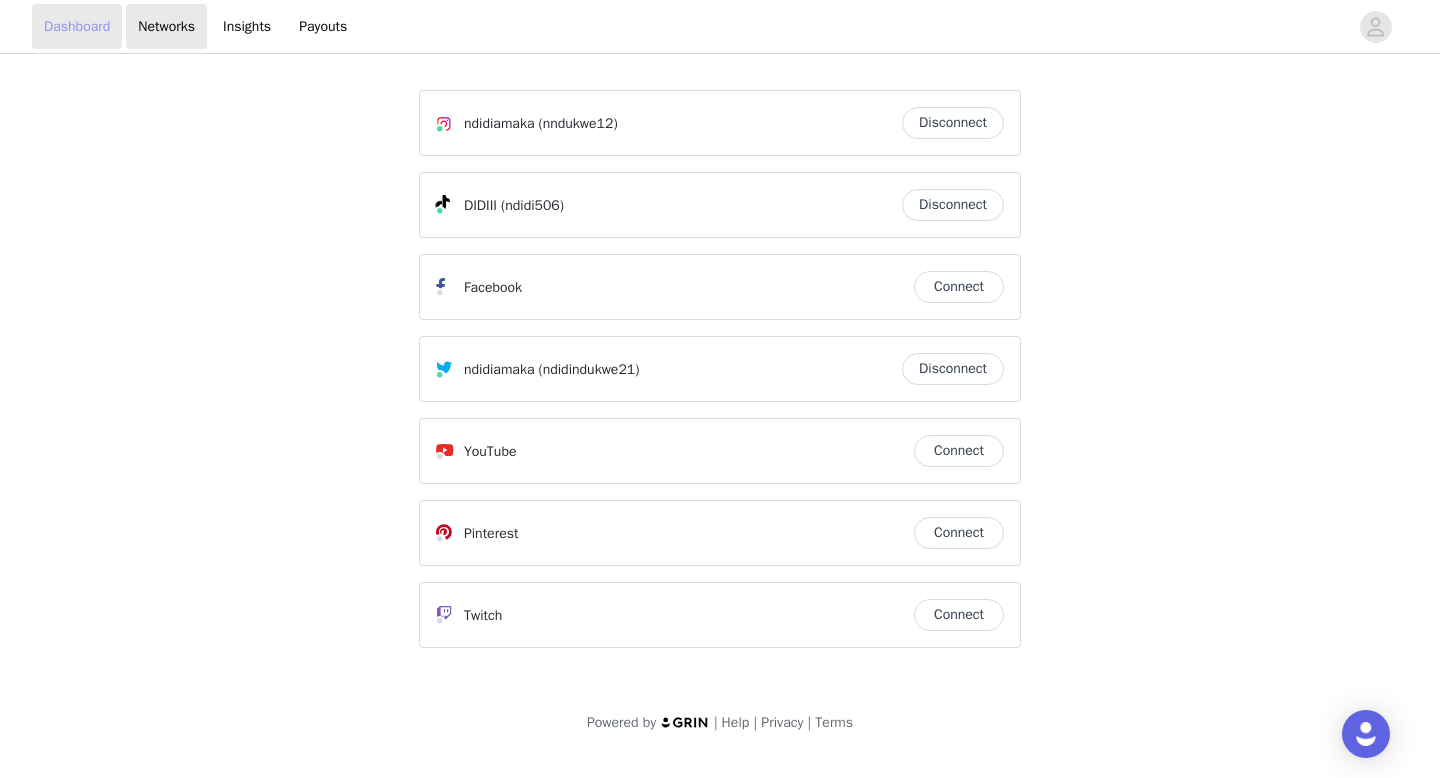 click on "Dashboard" at bounding box center [77, 26] 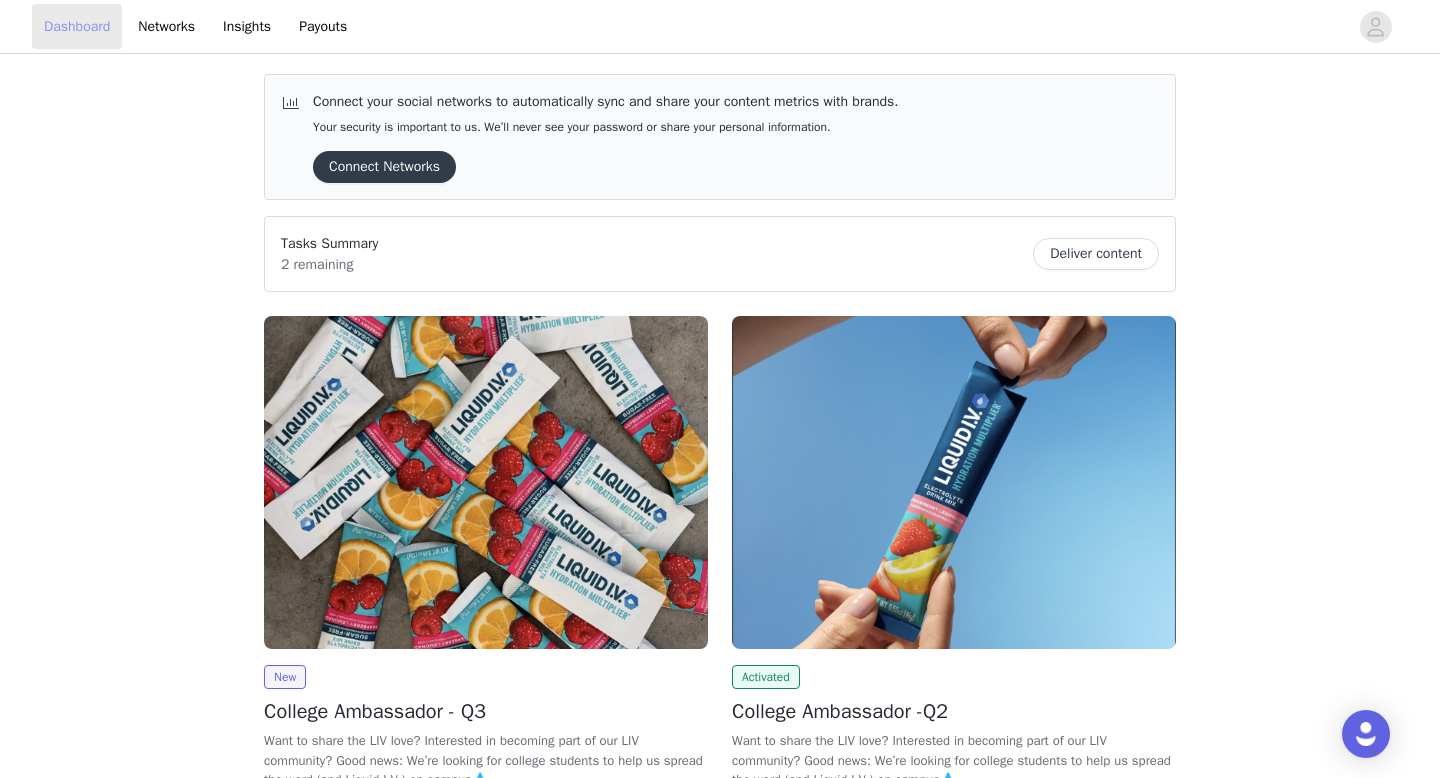 scroll, scrollTop: 189, scrollLeft: 0, axis: vertical 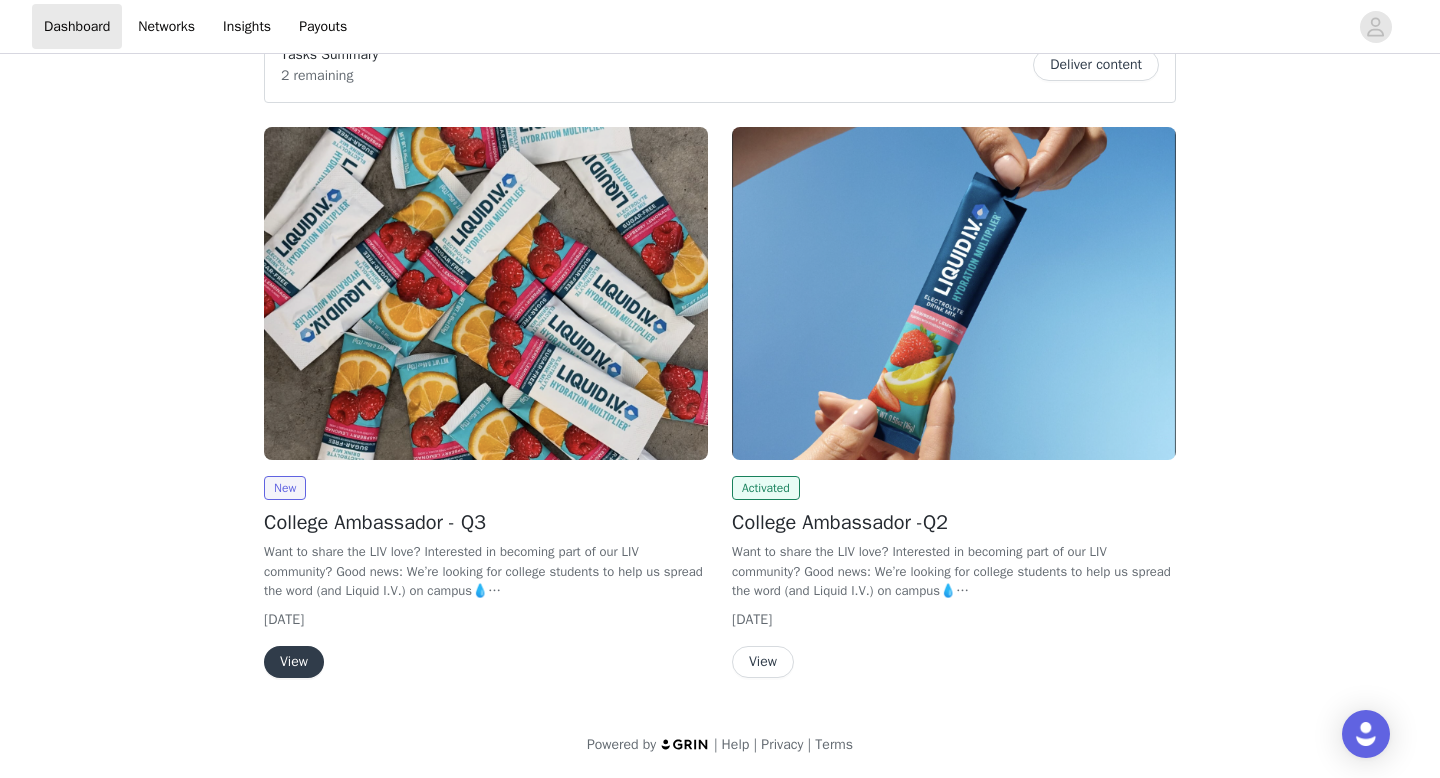 click on "View" at bounding box center [763, 662] 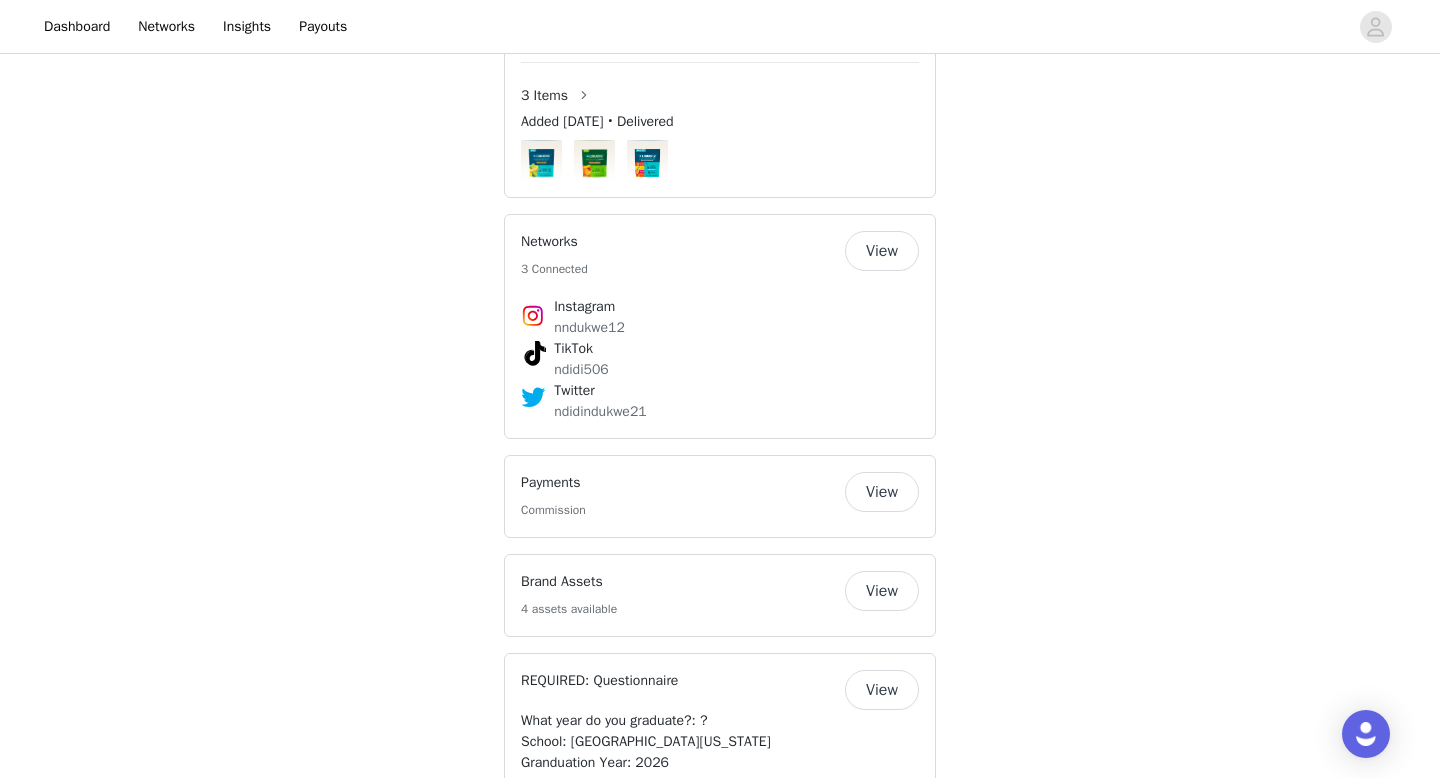 scroll, scrollTop: 1685, scrollLeft: 0, axis: vertical 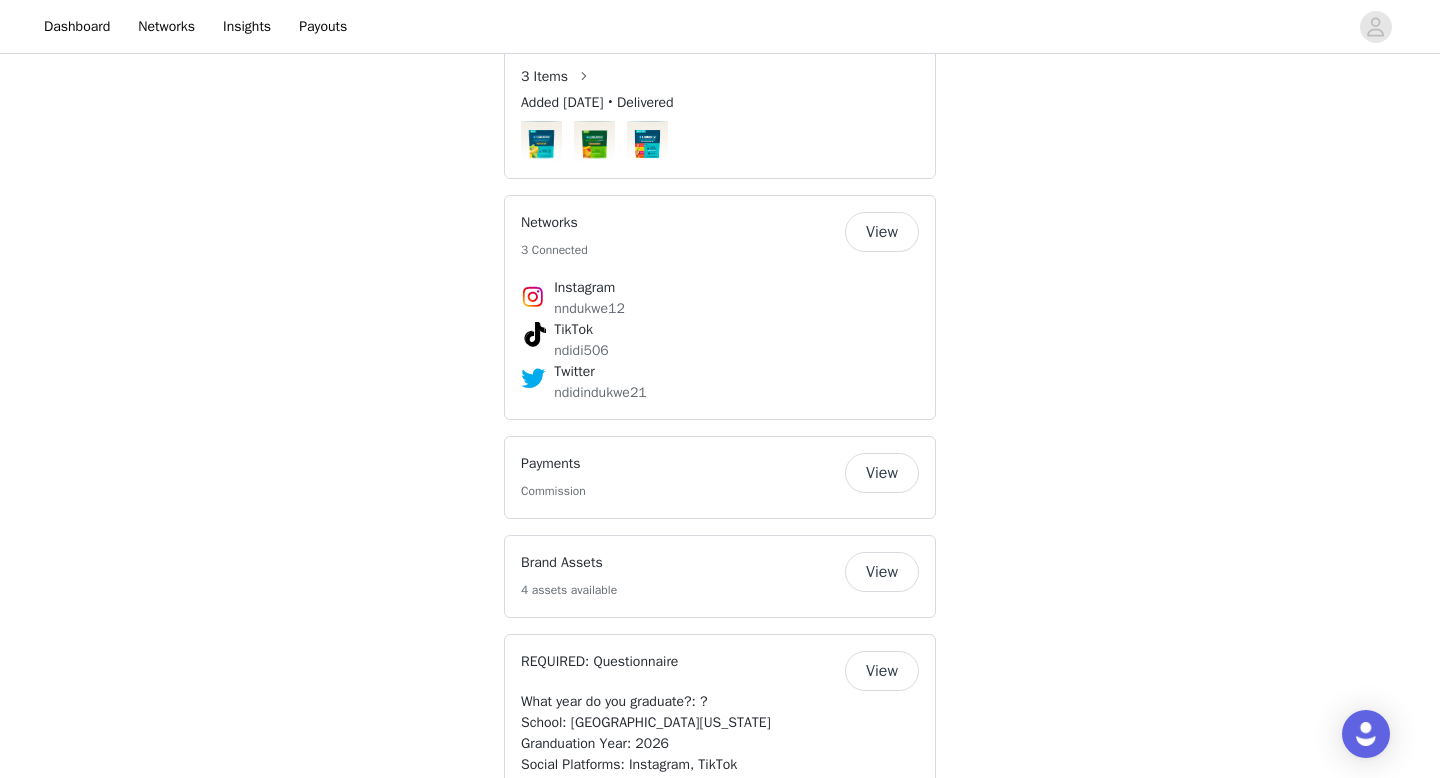 click on "View" at bounding box center [882, 473] 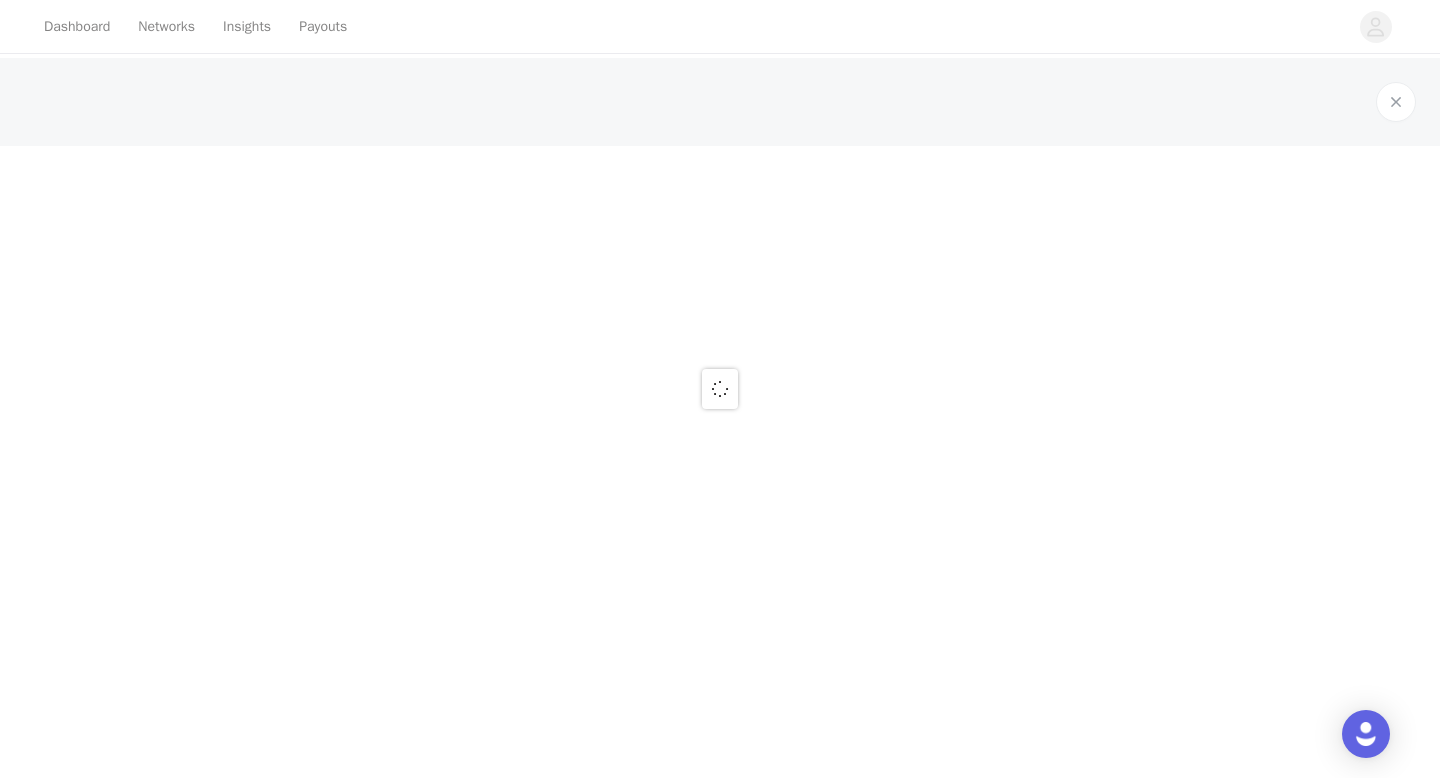 scroll, scrollTop: 0, scrollLeft: 0, axis: both 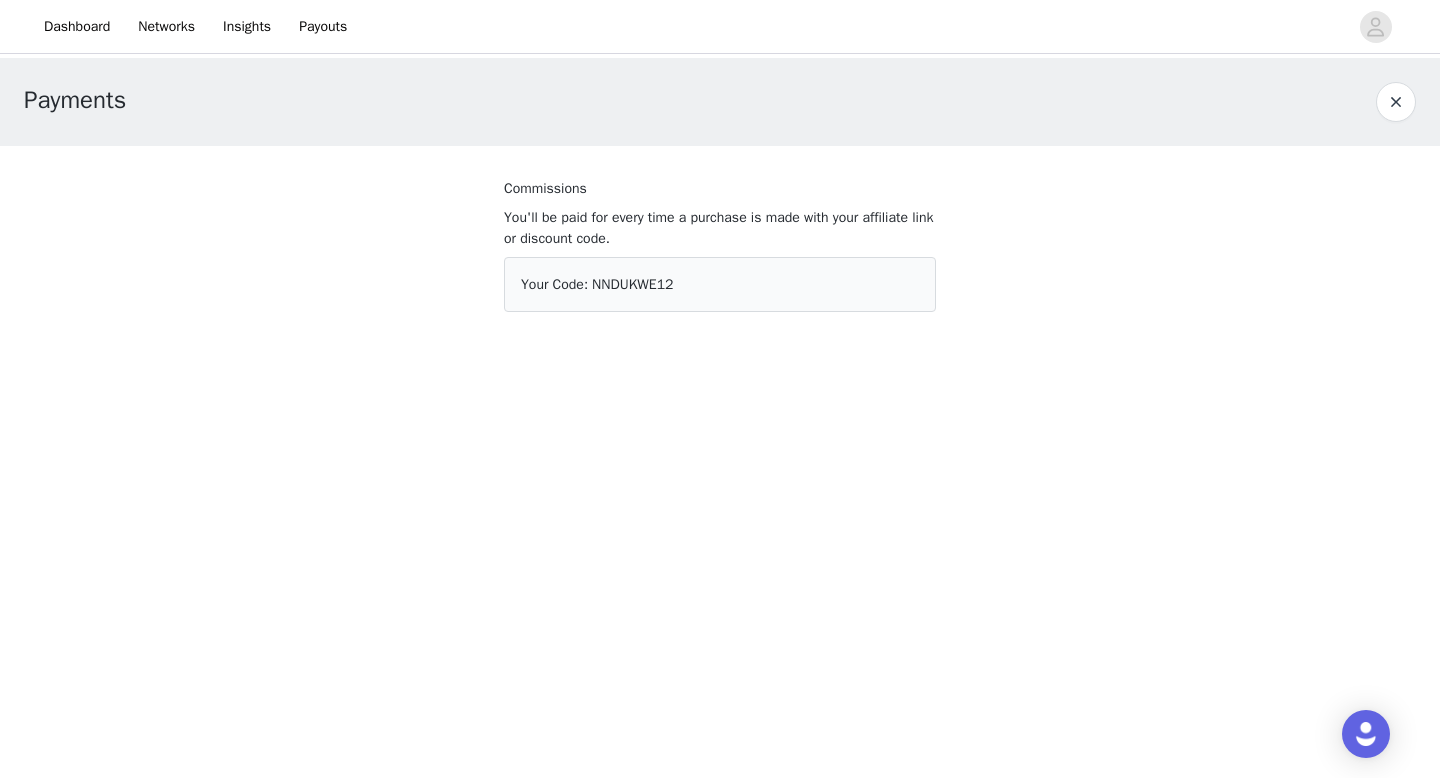 click at bounding box center [1396, 102] 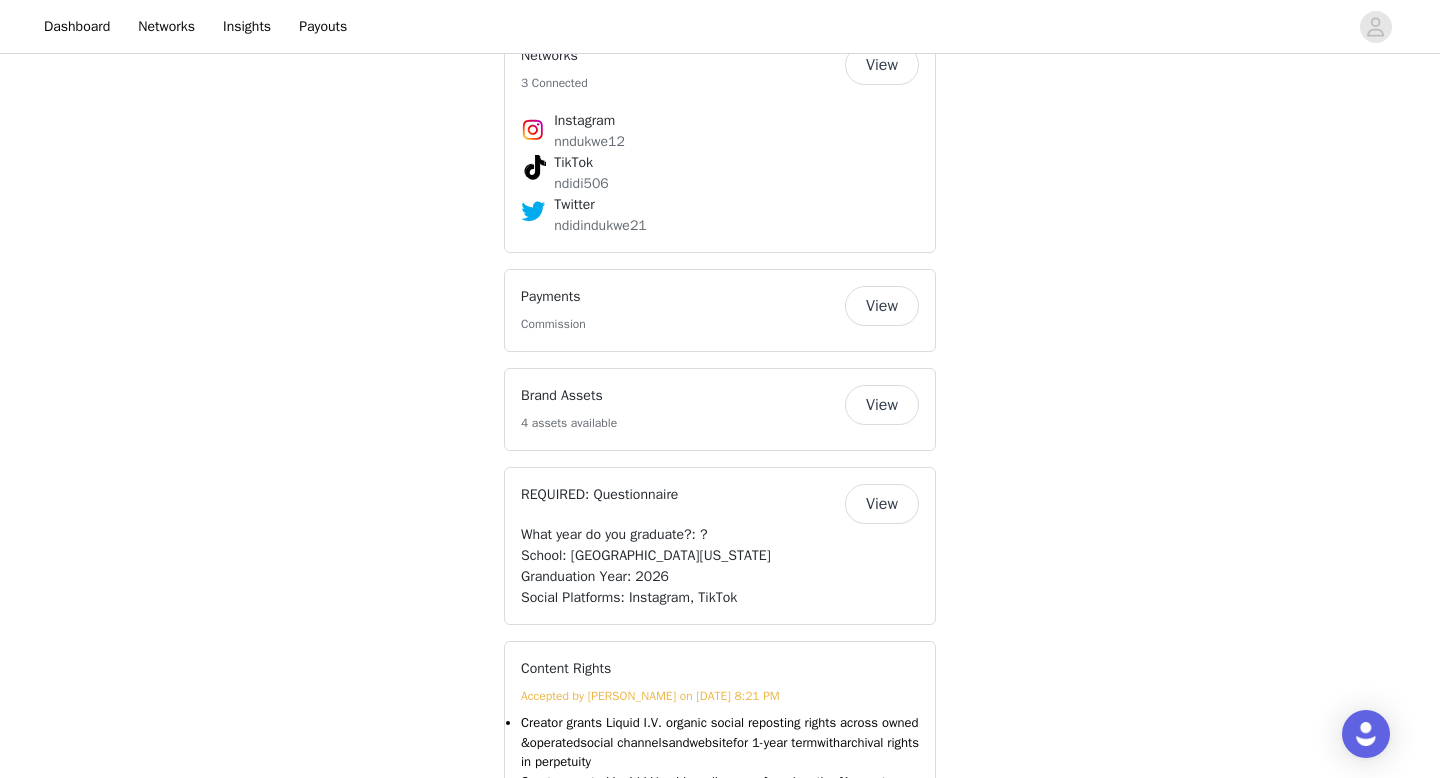 scroll, scrollTop: 1889, scrollLeft: 0, axis: vertical 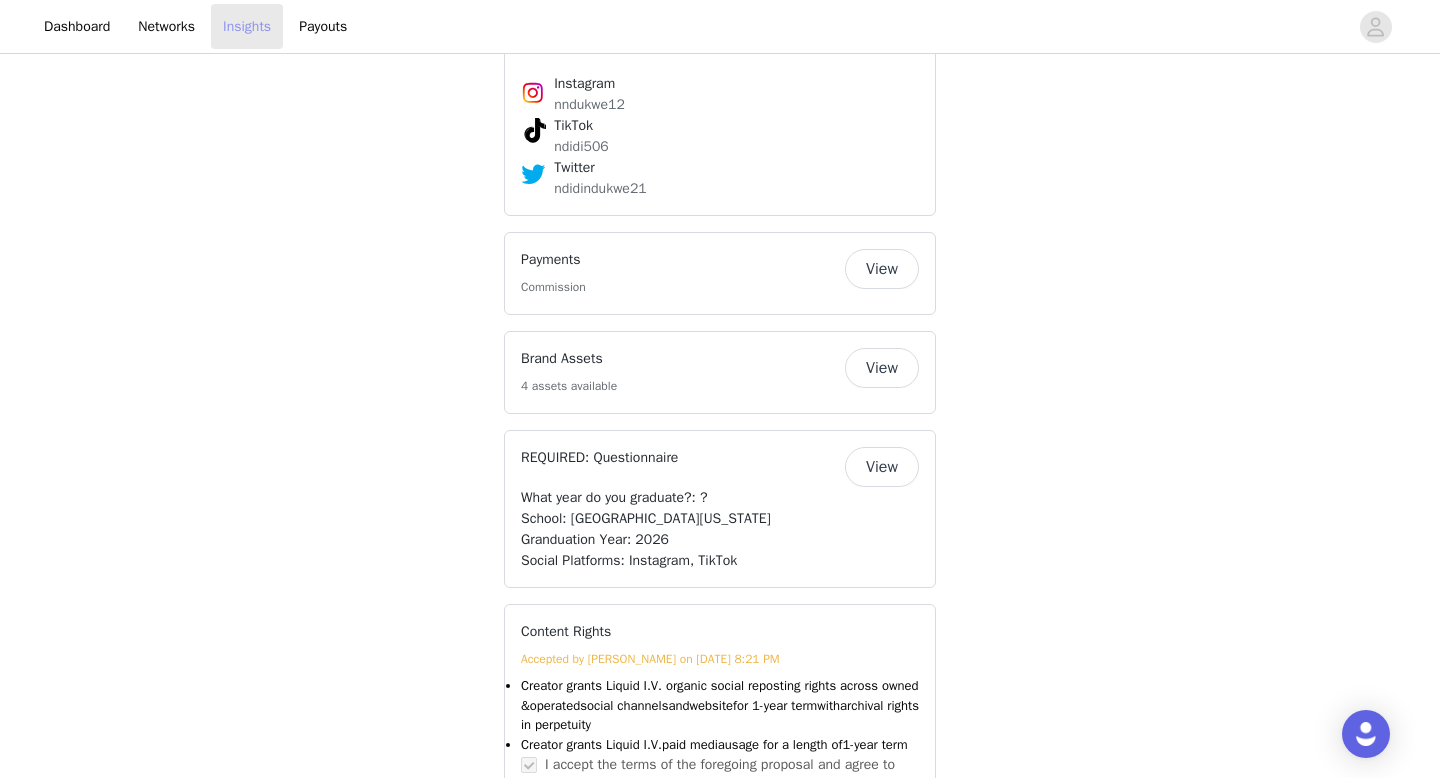 click on "Insights" at bounding box center (247, 26) 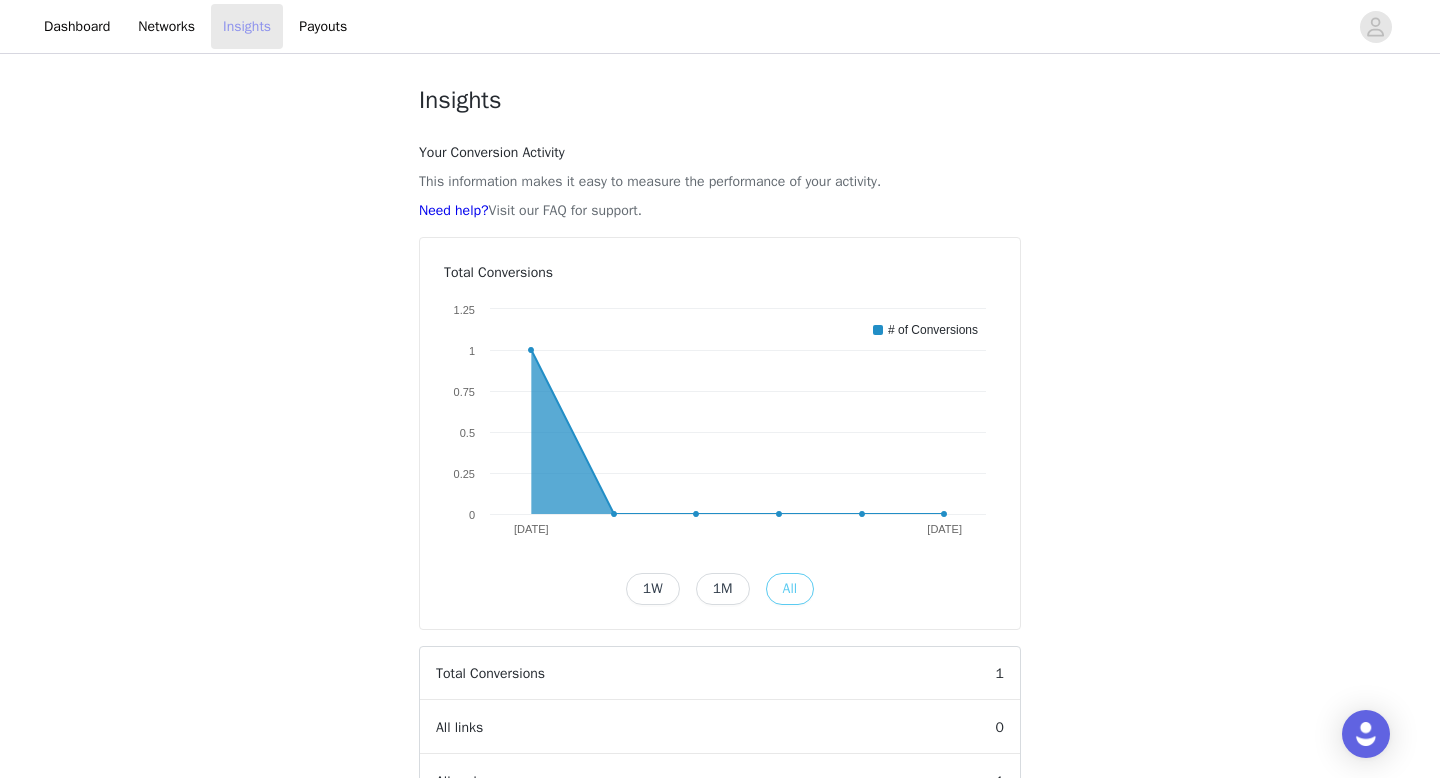 scroll, scrollTop: 482, scrollLeft: 0, axis: vertical 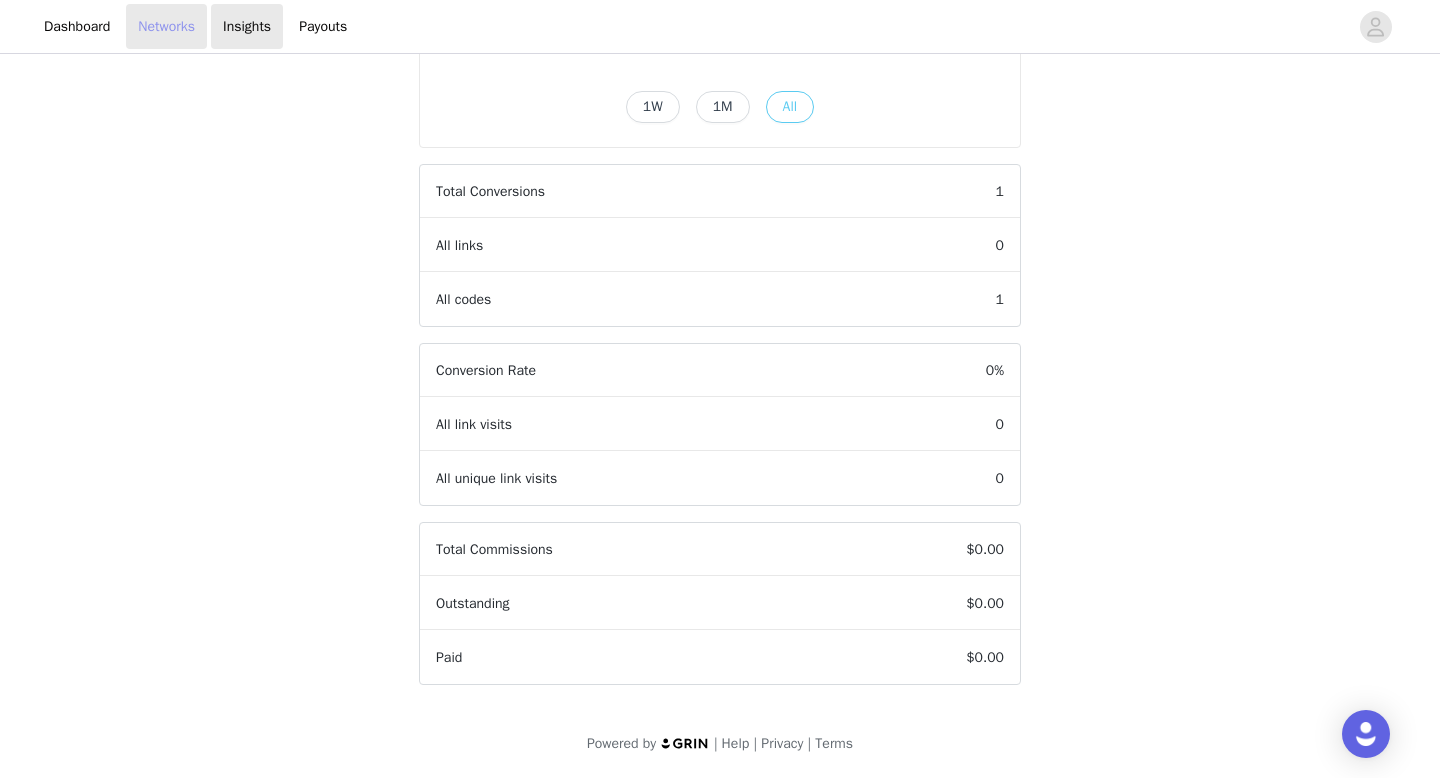 click on "Networks" at bounding box center [166, 26] 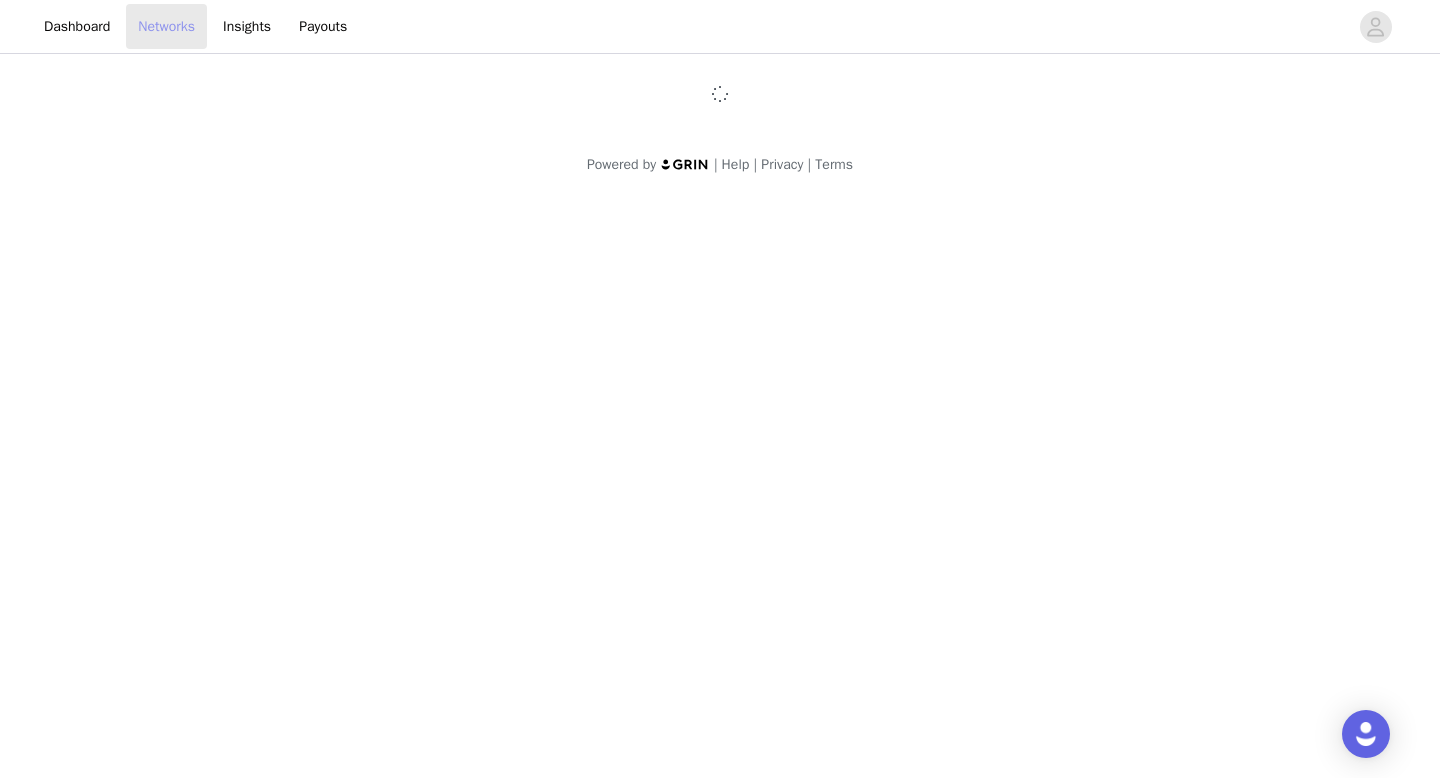 scroll, scrollTop: 0, scrollLeft: 0, axis: both 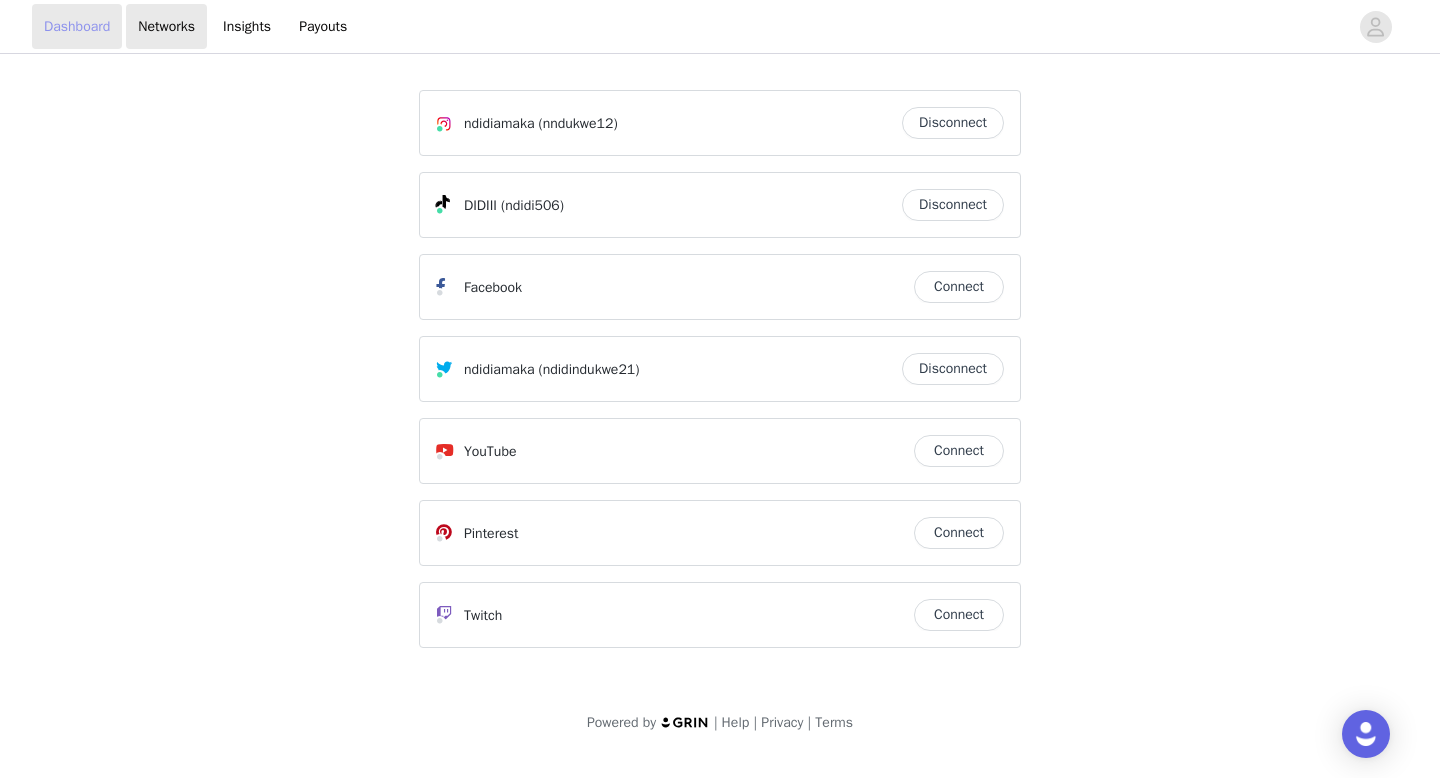 click on "Dashboard" at bounding box center [77, 26] 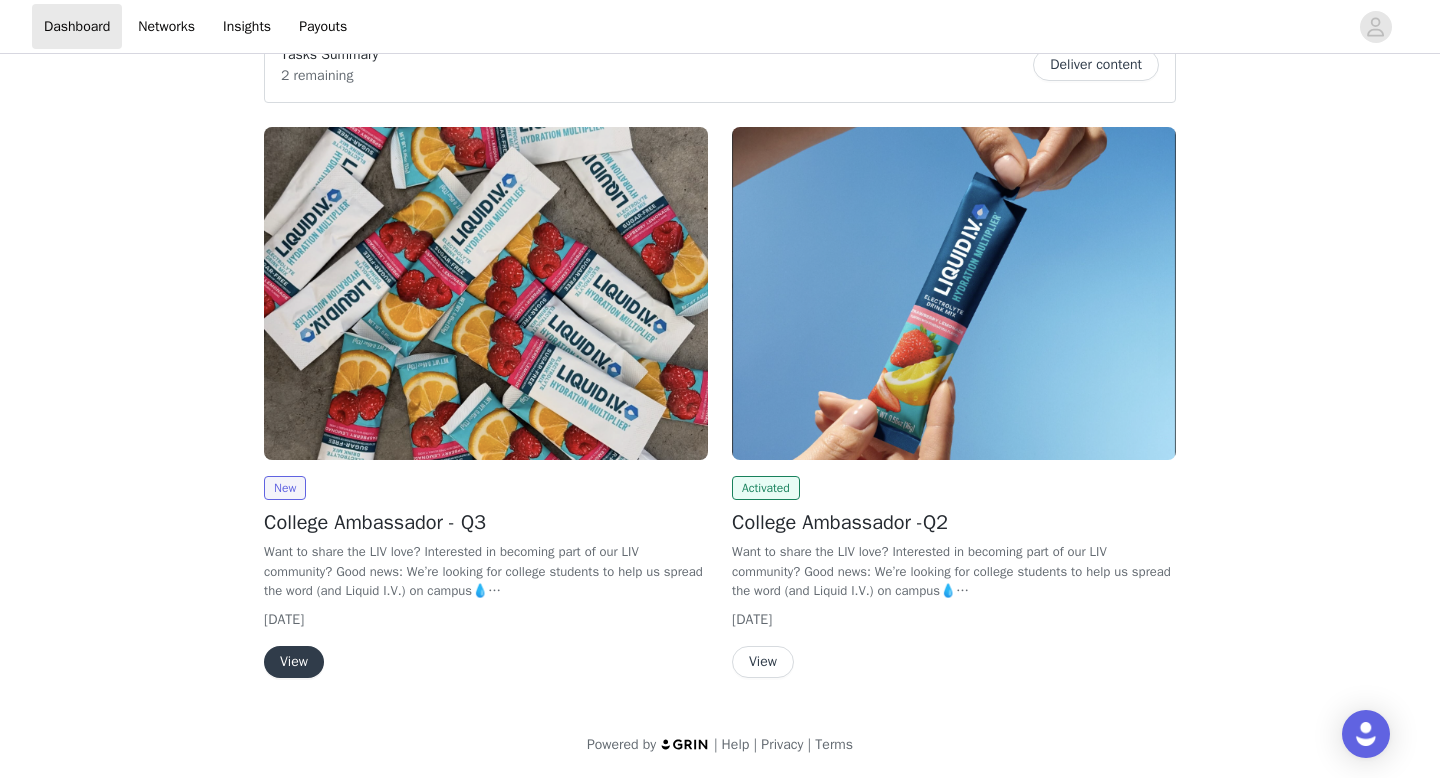 click on "View" at bounding box center (763, 662) 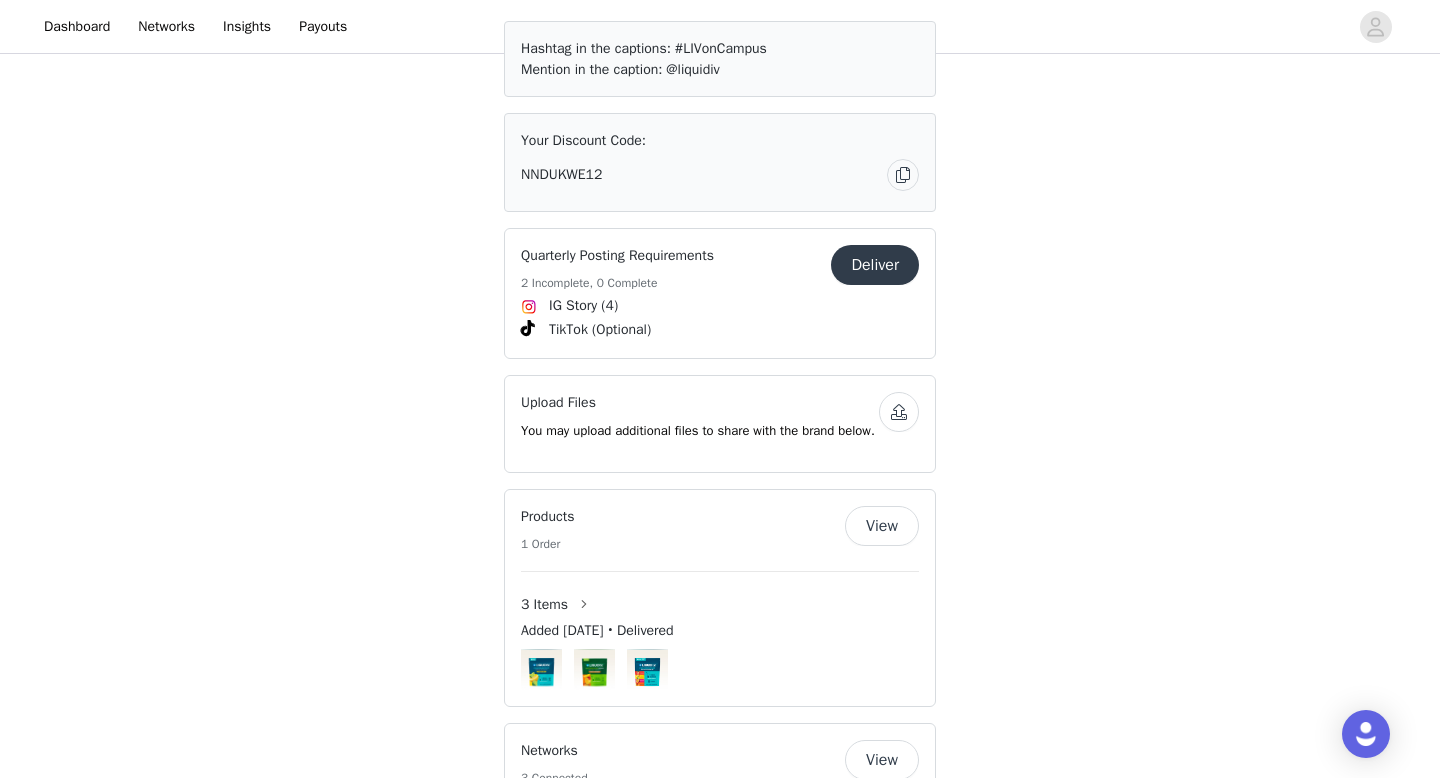 scroll, scrollTop: 1161, scrollLeft: 0, axis: vertical 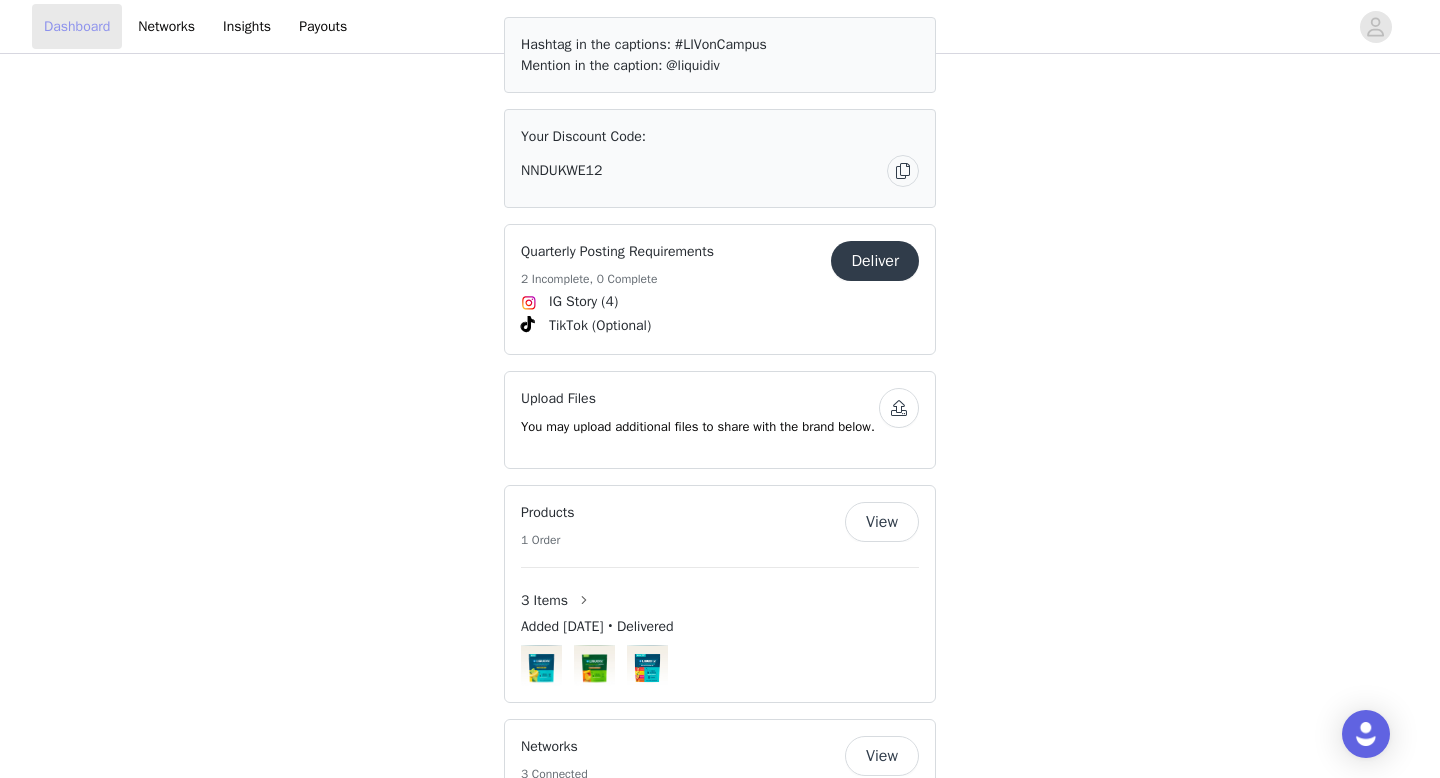 click on "Dashboard" at bounding box center [77, 26] 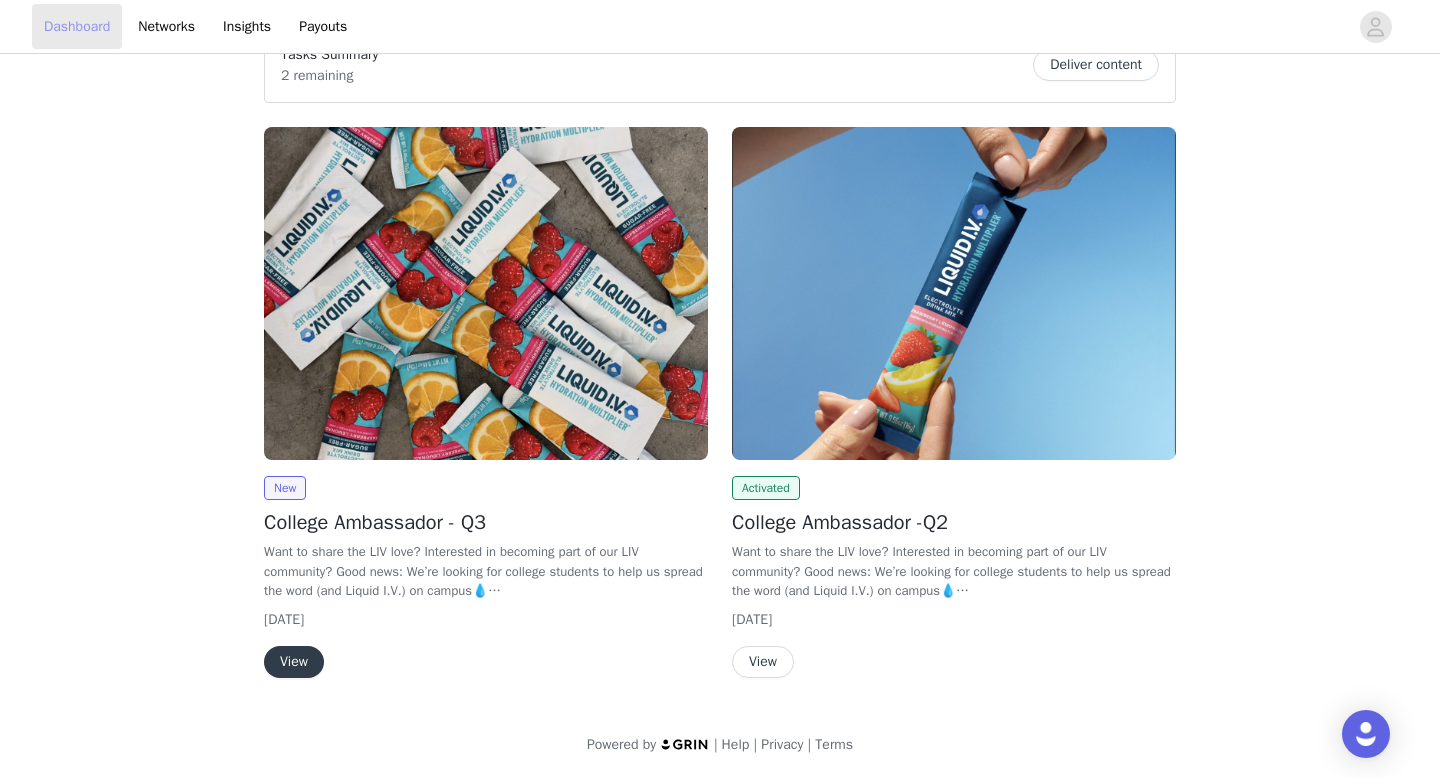 scroll, scrollTop: 189, scrollLeft: 0, axis: vertical 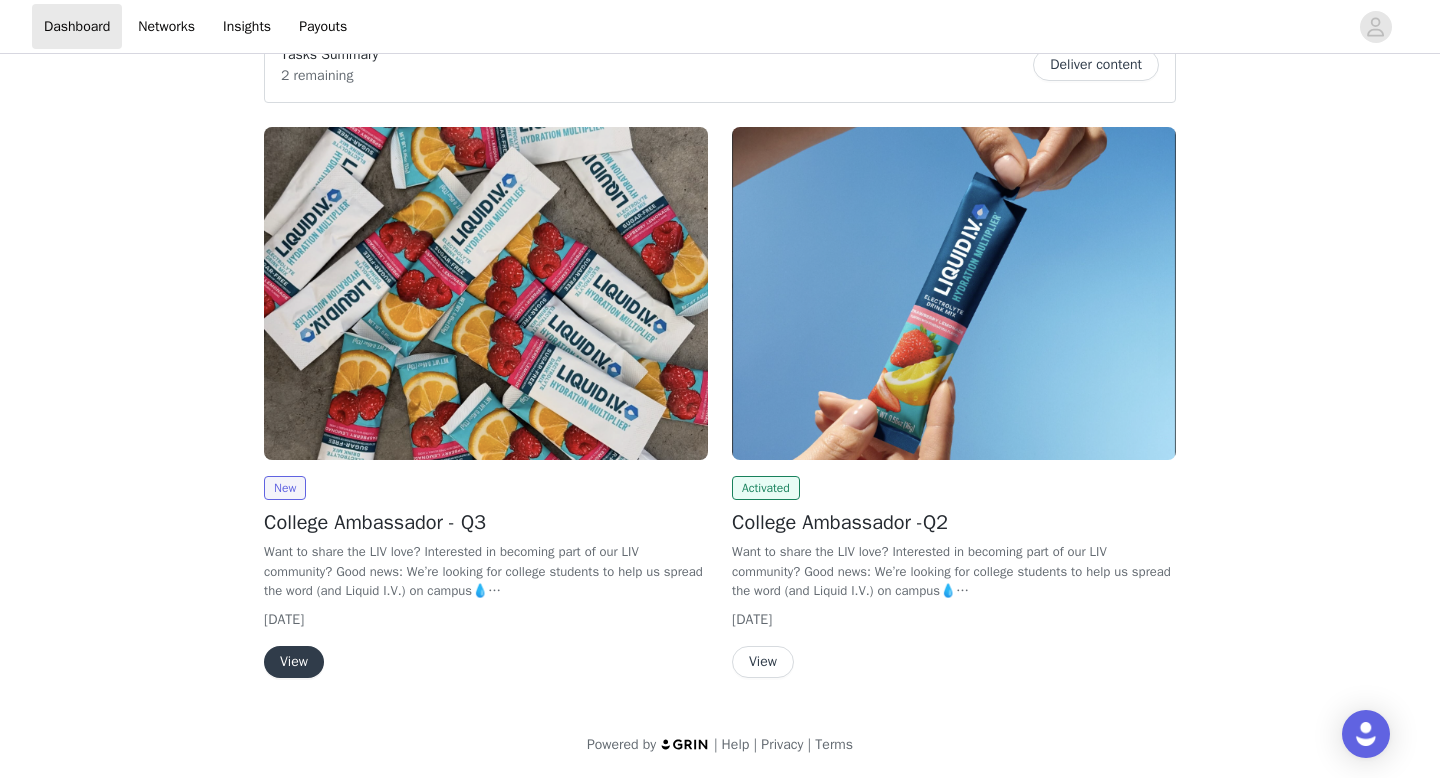 click on "View" at bounding box center (763, 662) 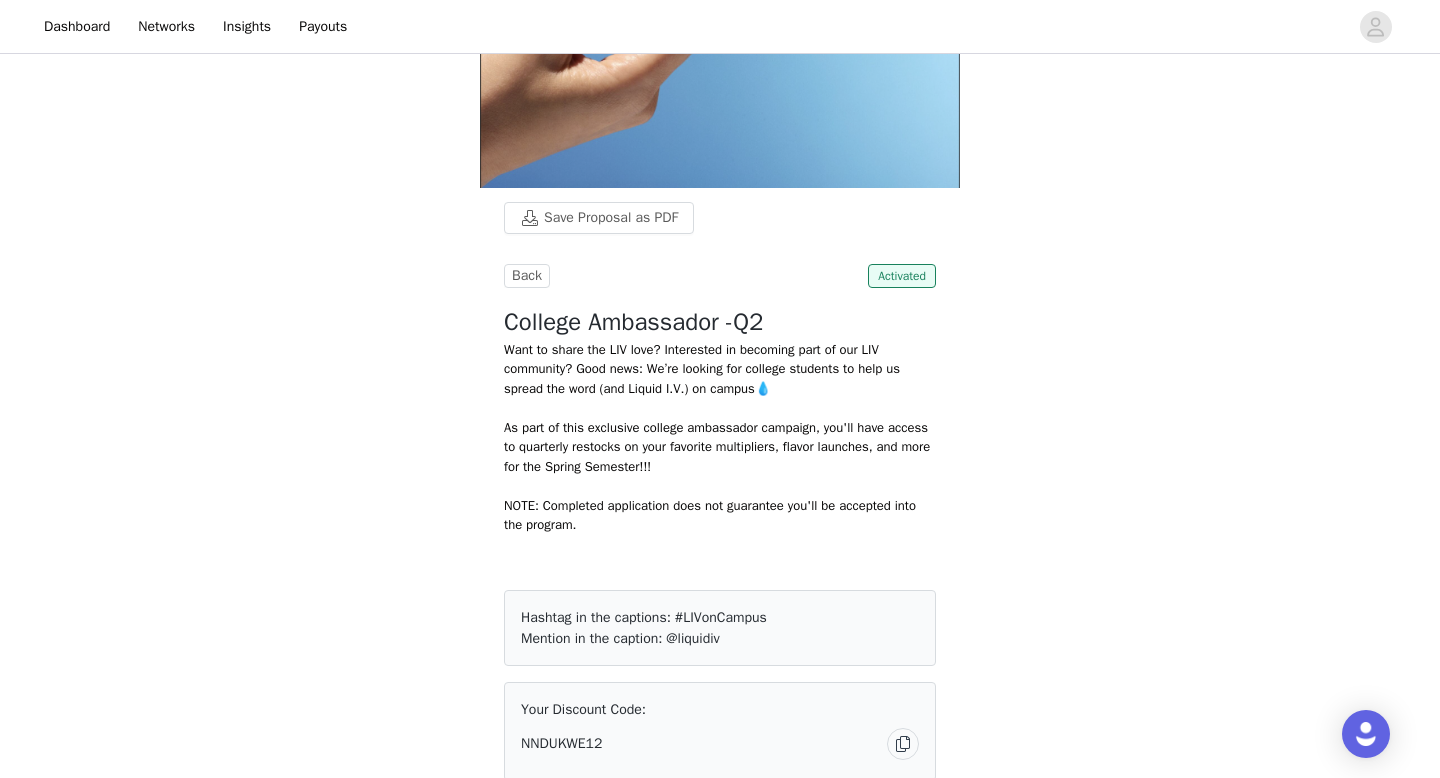scroll, scrollTop: 0, scrollLeft: 0, axis: both 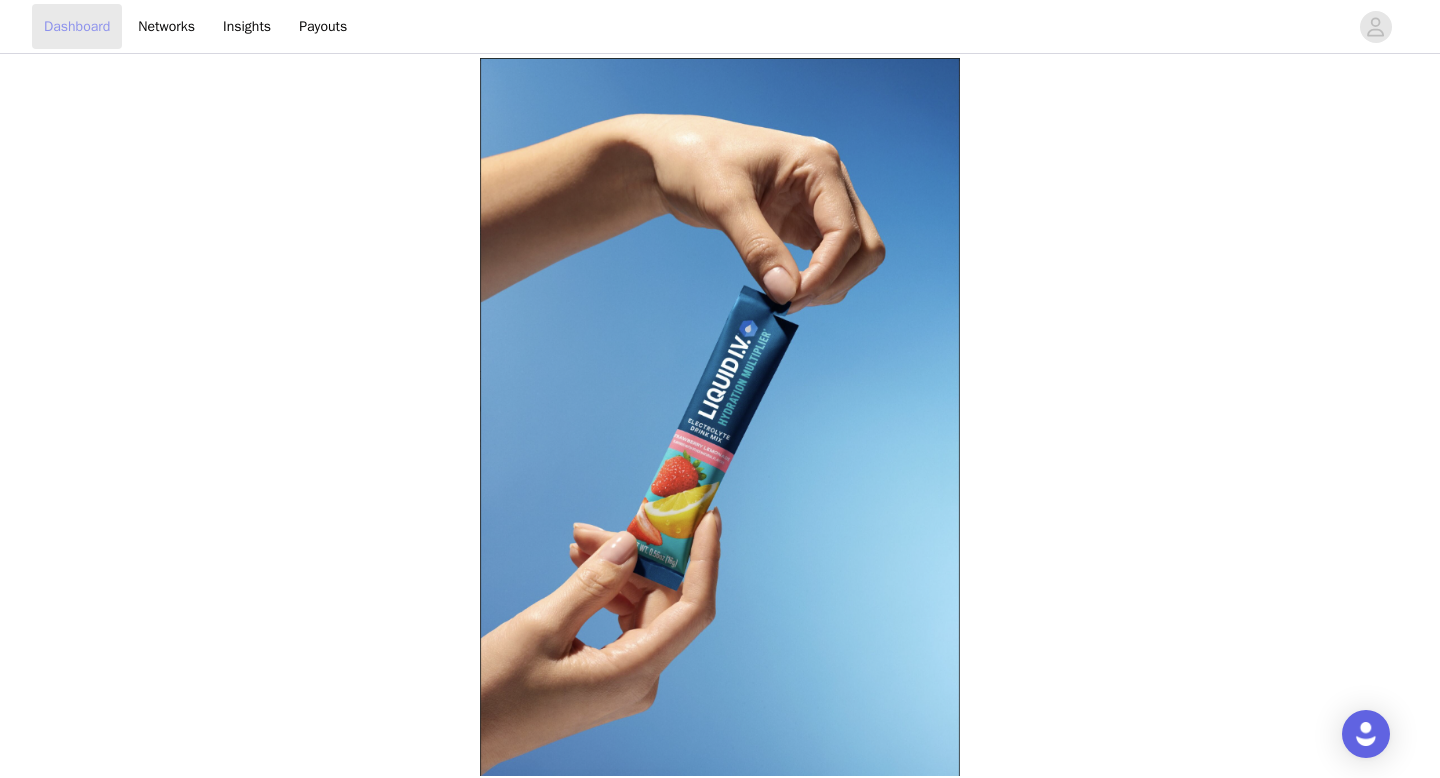 click on "Dashboard" at bounding box center [77, 26] 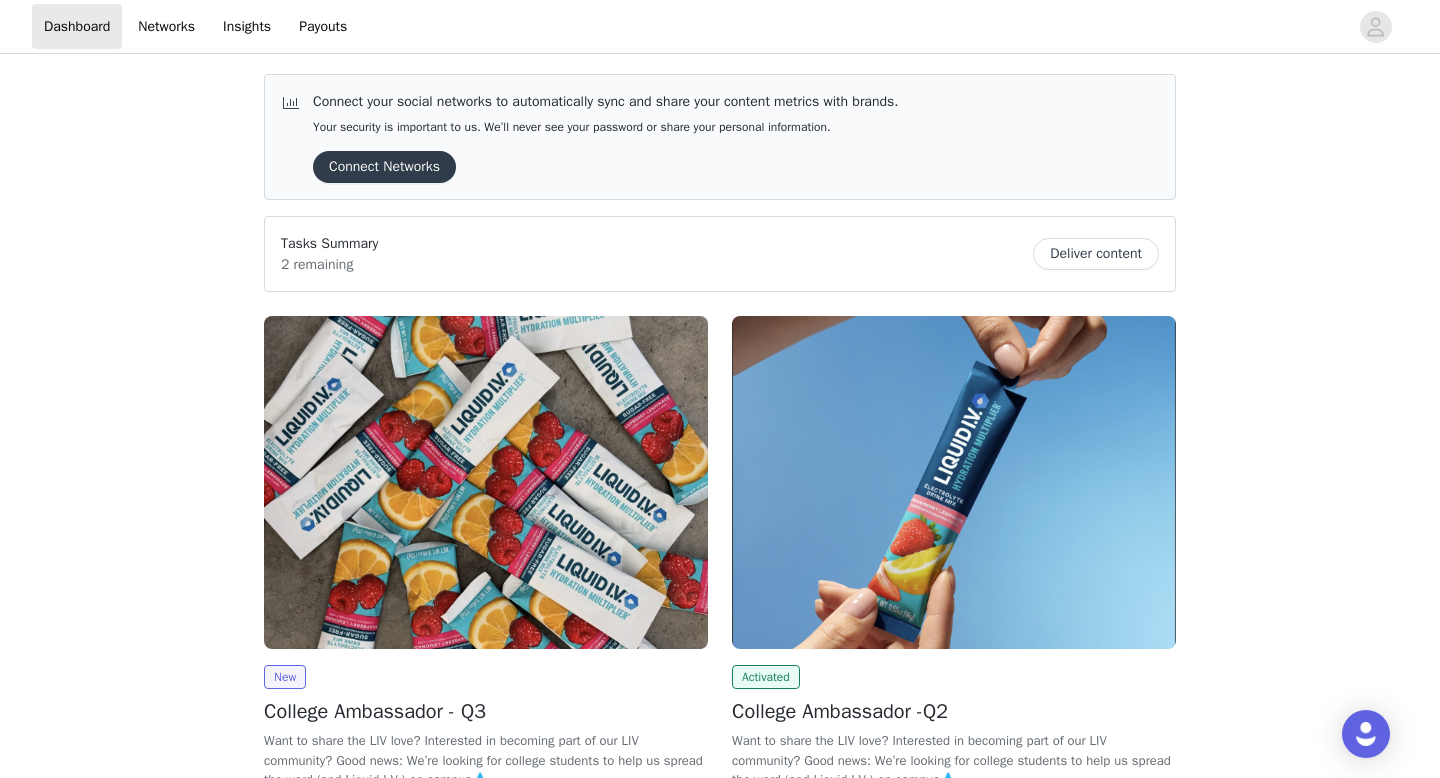 click on "Deliver content" at bounding box center (1096, 254) 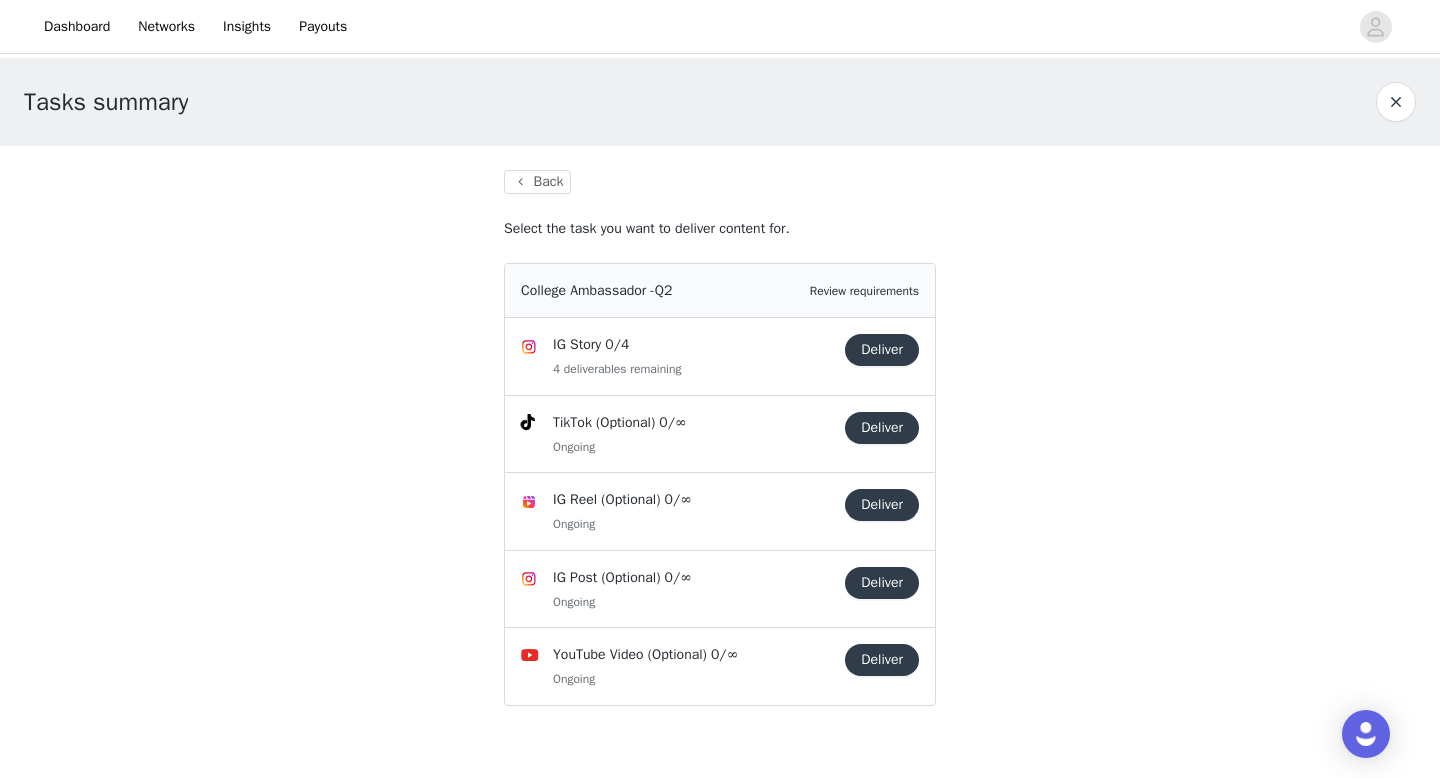 click on "Deliver" at bounding box center (882, 350) 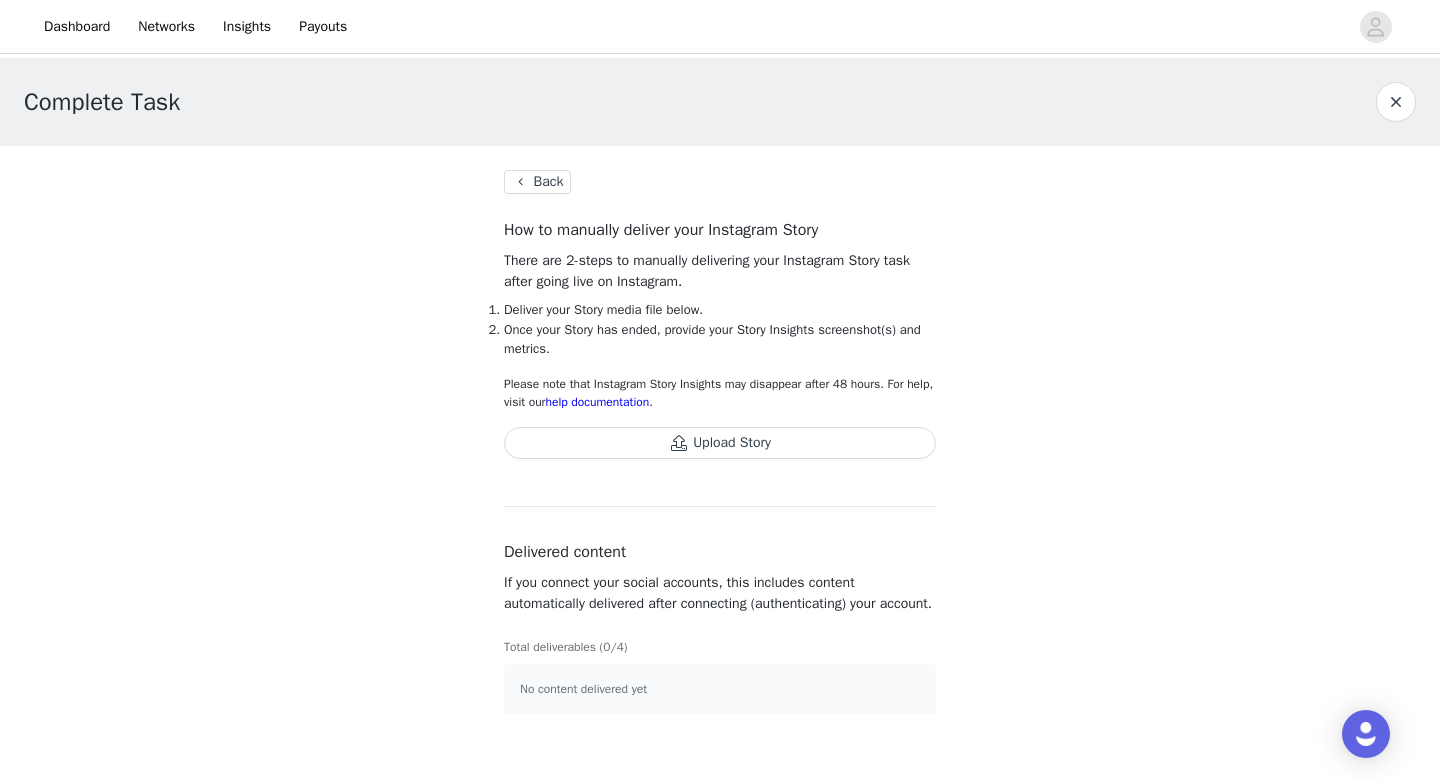 click on "Upload Story" at bounding box center (720, 443) 